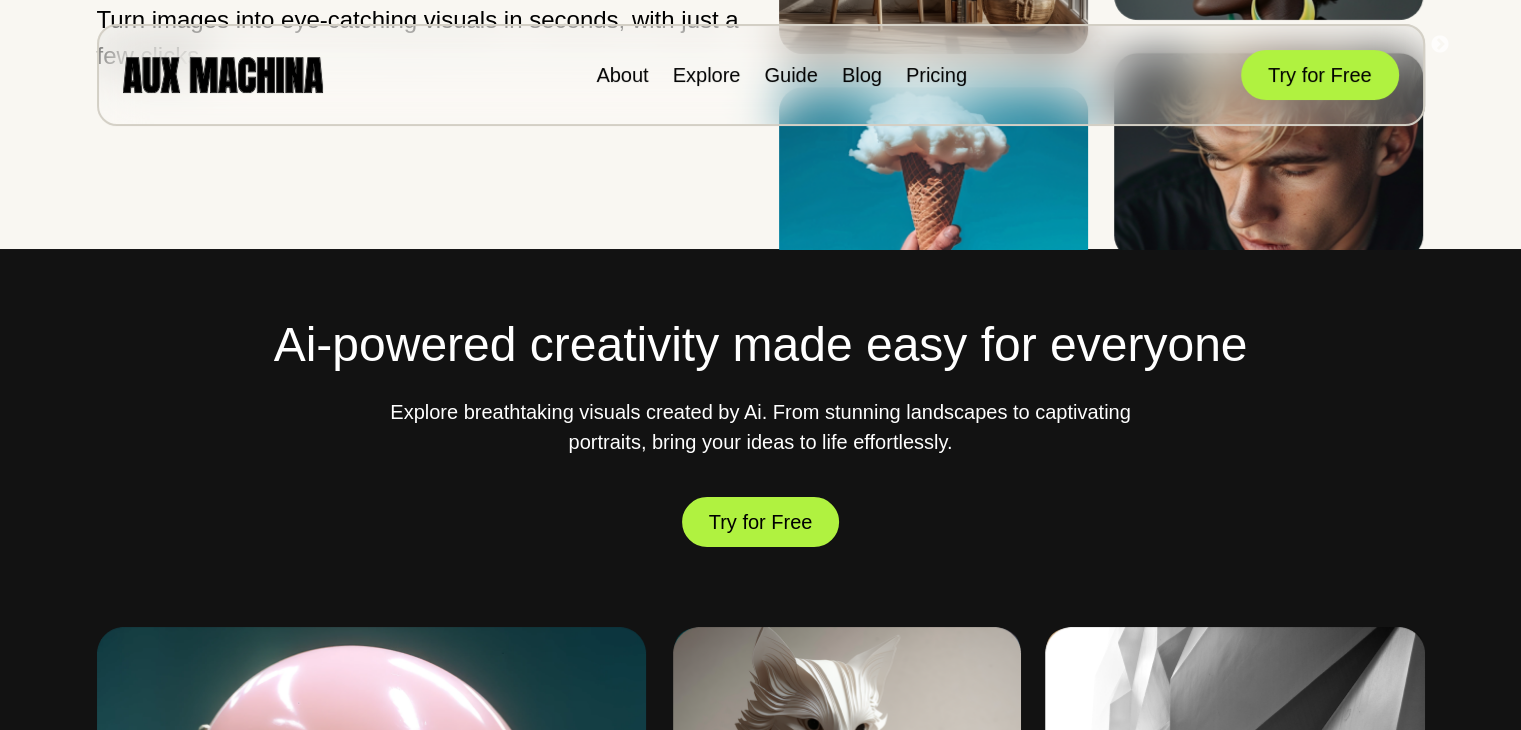 scroll, scrollTop: 433, scrollLeft: 0, axis: vertical 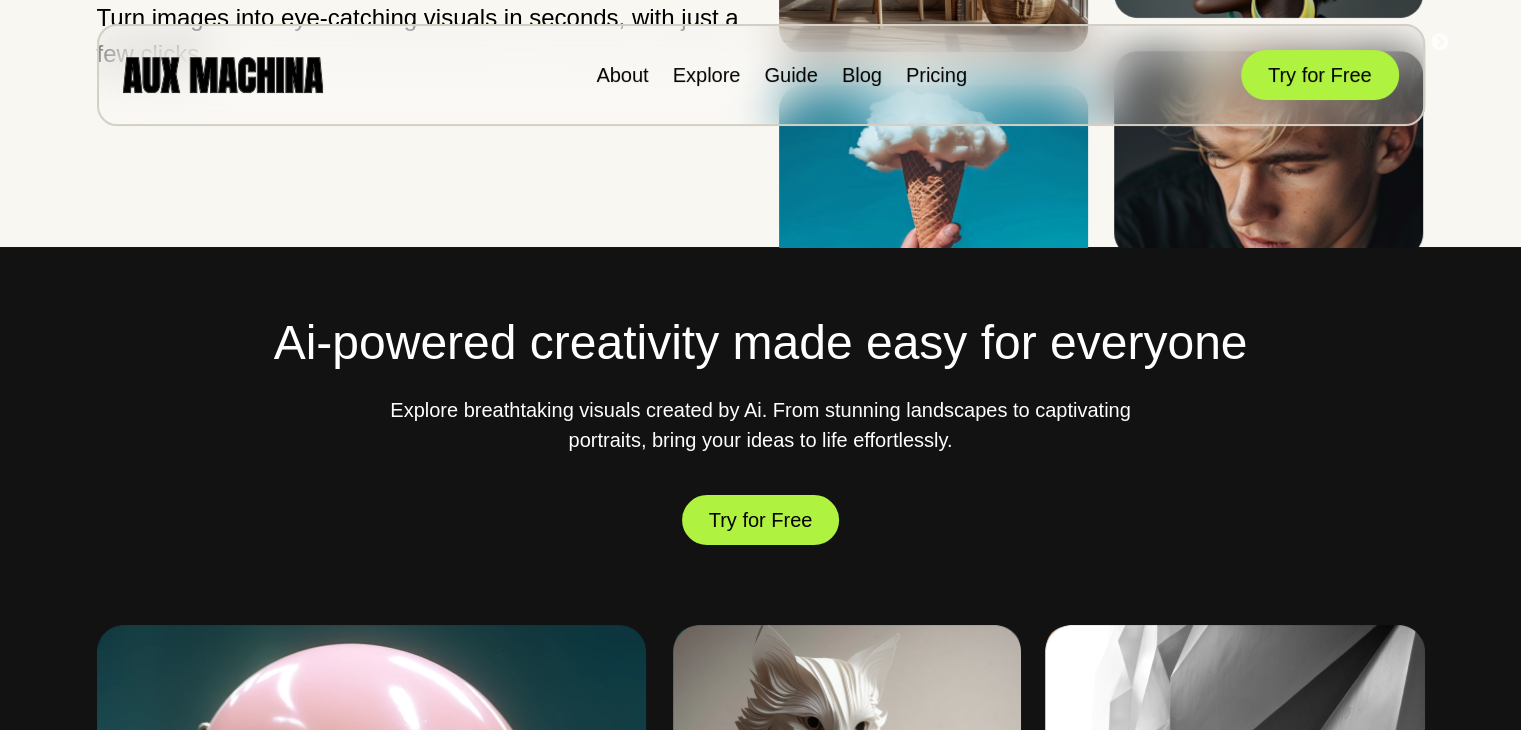 click on "Ai-powered creativity made easy for everyone Explore breathtaking visuals created by Ai. From stunning landscapes to captivating portraits, bring your ideas to life effortlessly. Try for Free Woman in a pink biker helmet Origami cat Face of African Maasai warrior standing at twilight Black and white stairs next to modern building The Eiffel Tower board game" at bounding box center (761, 928) 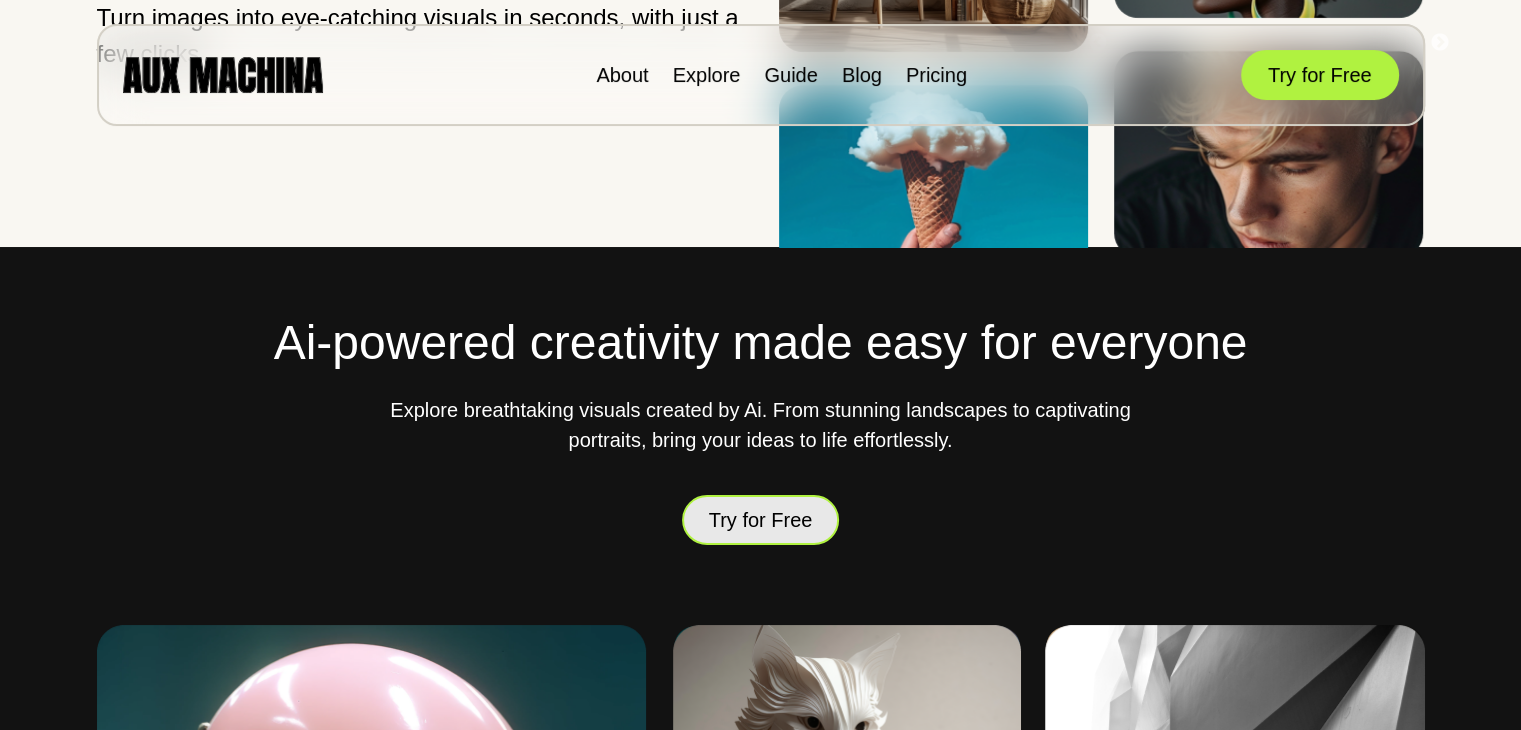 click on "Try for Free" at bounding box center (761, 520) 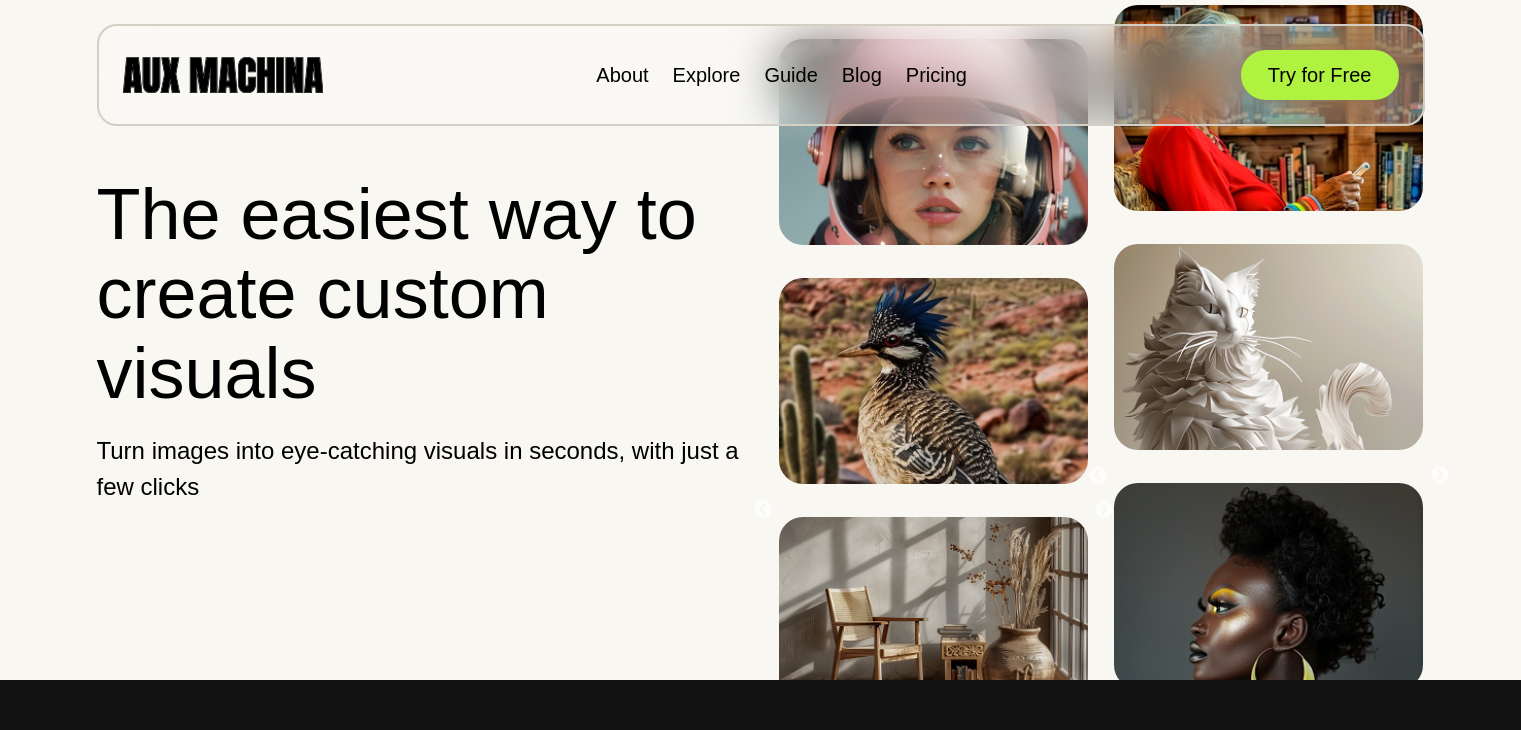 scroll, scrollTop: 0, scrollLeft: 0, axis: both 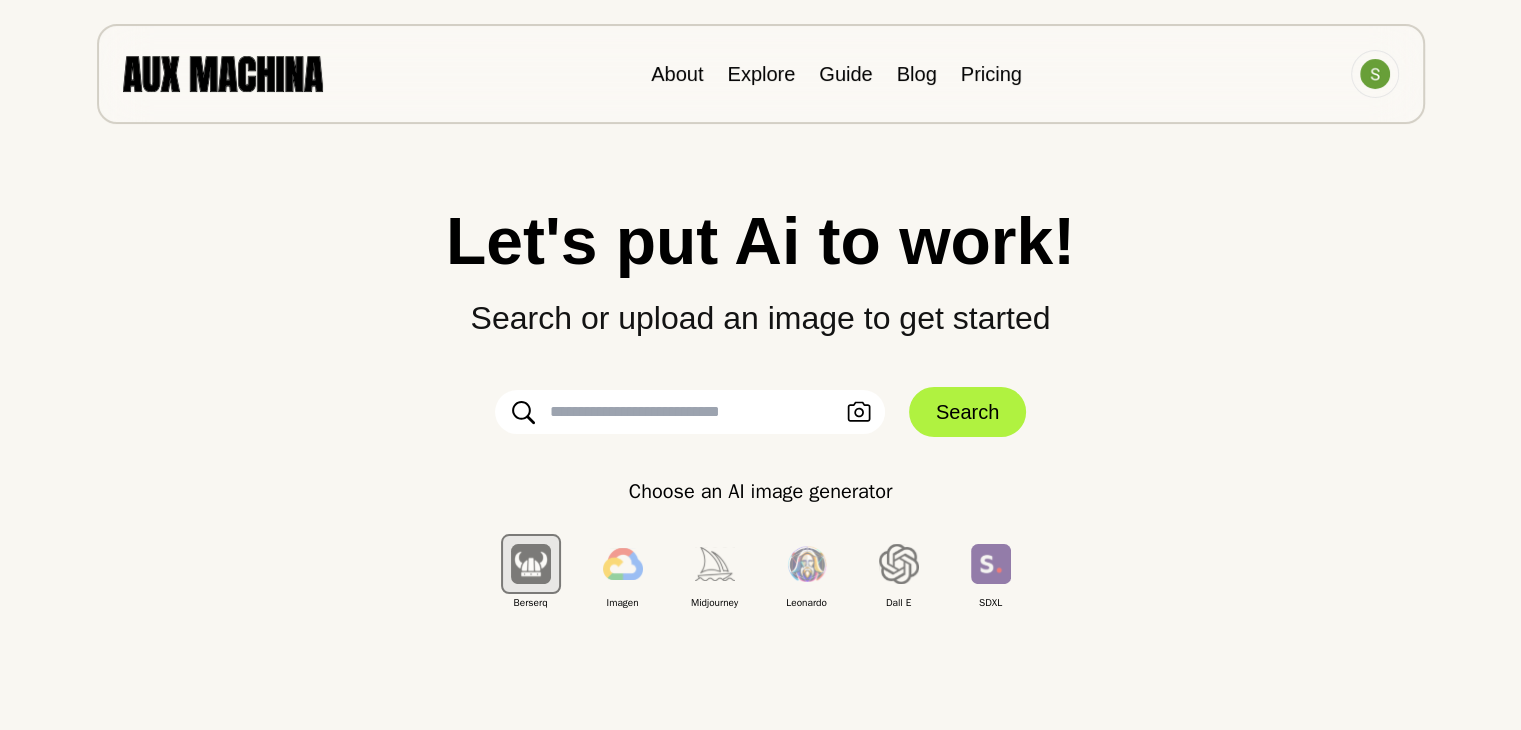 click at bounding box center [690, 412] 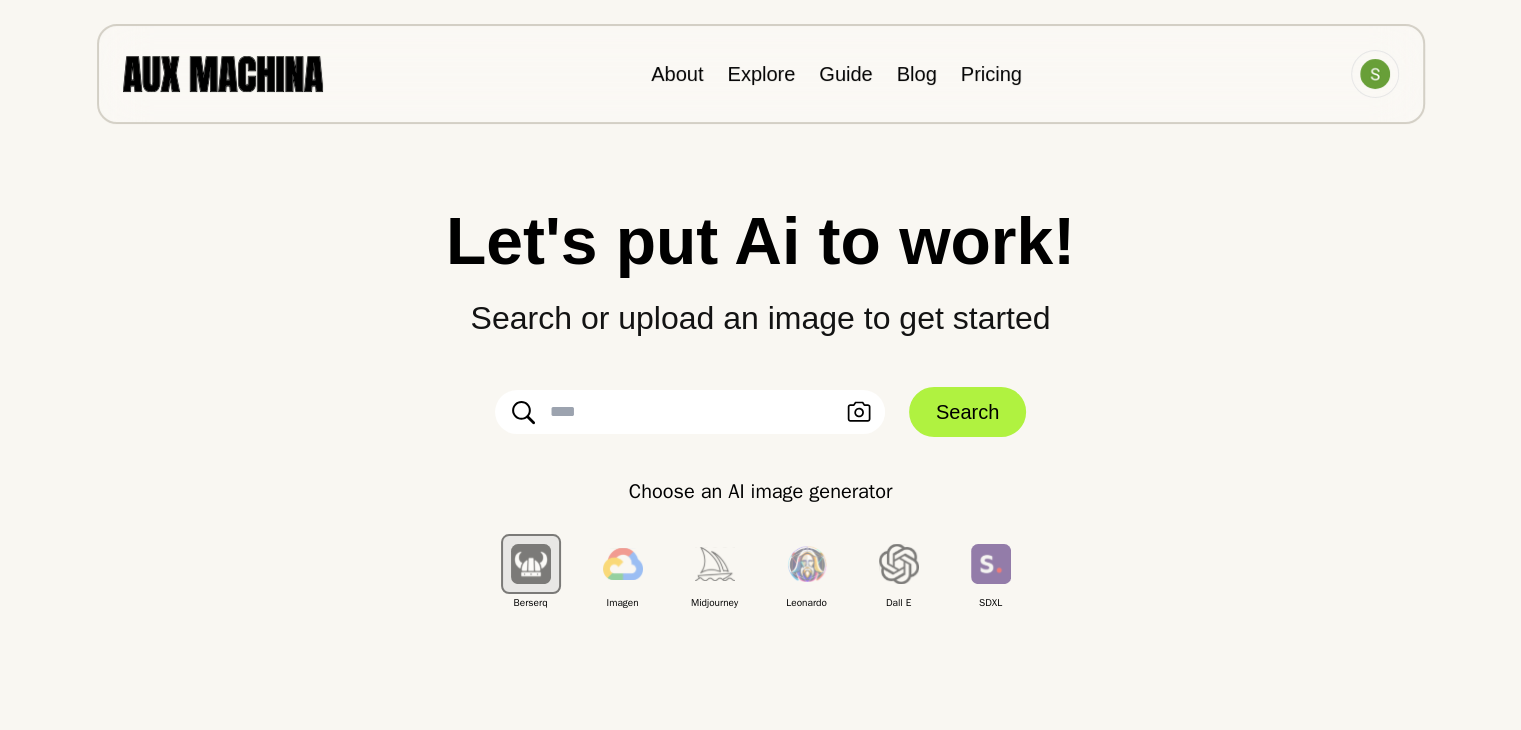 paste on "**********" 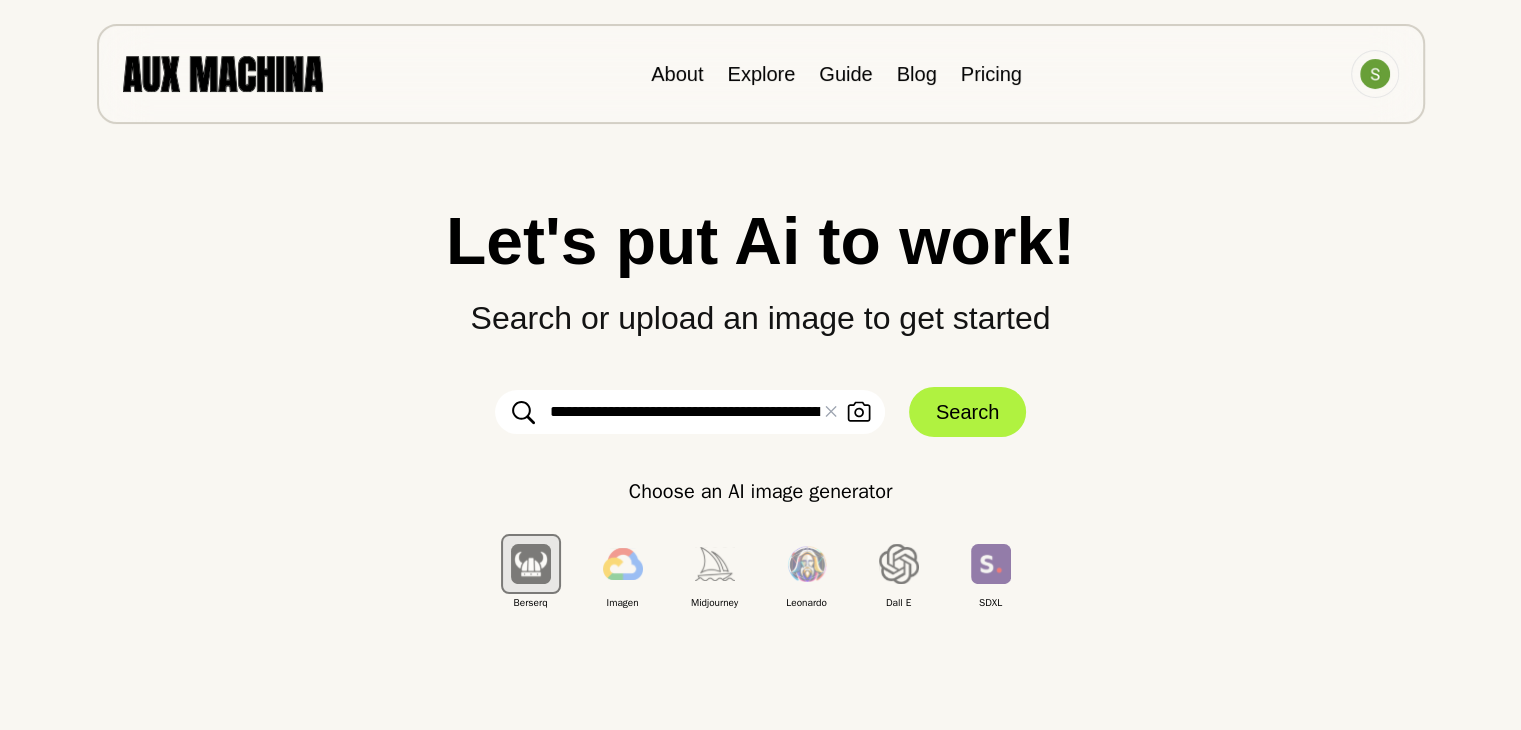 scroll, scrollTop: 0, scrollLeft: 1134, axis: horizontal 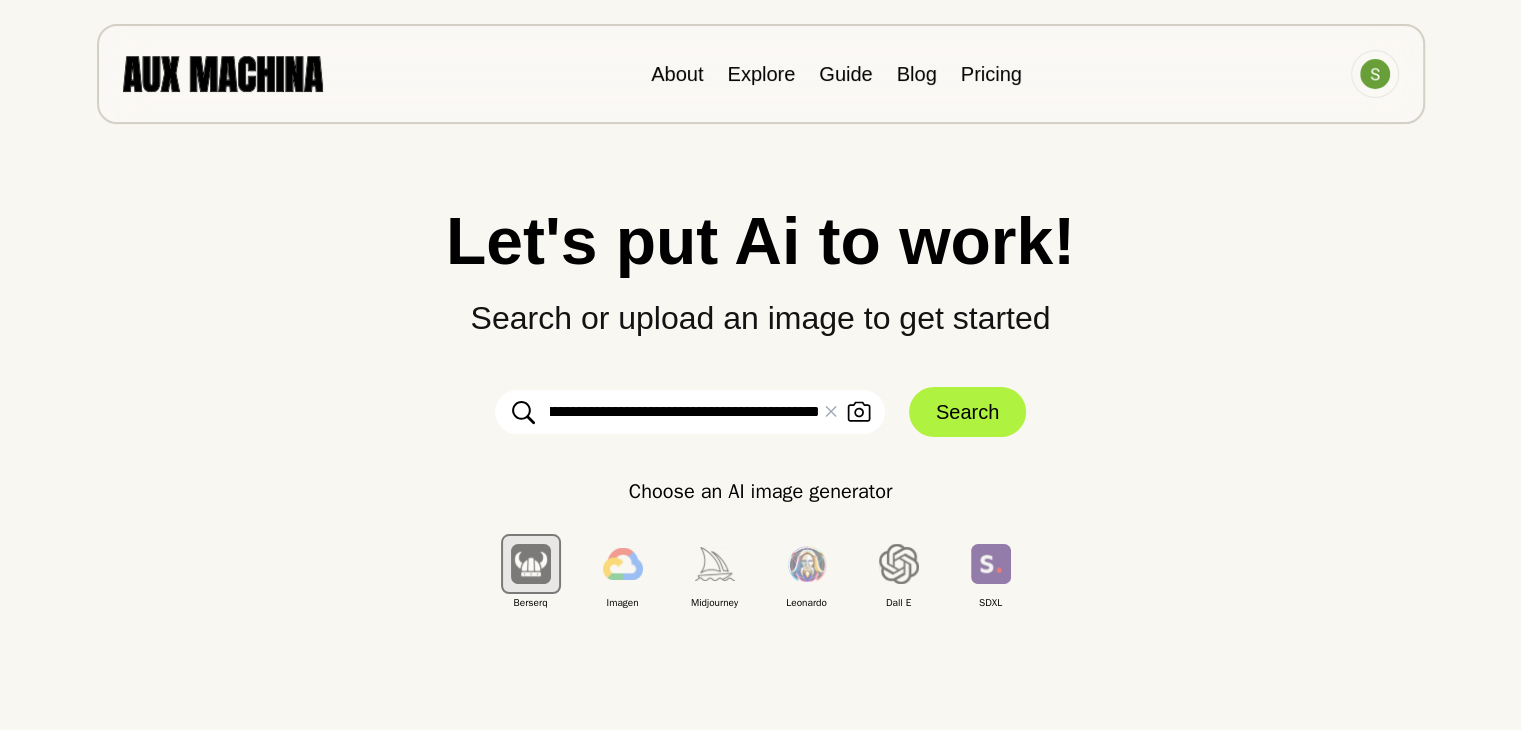 click on "Search" at bounding box center (967, 412) 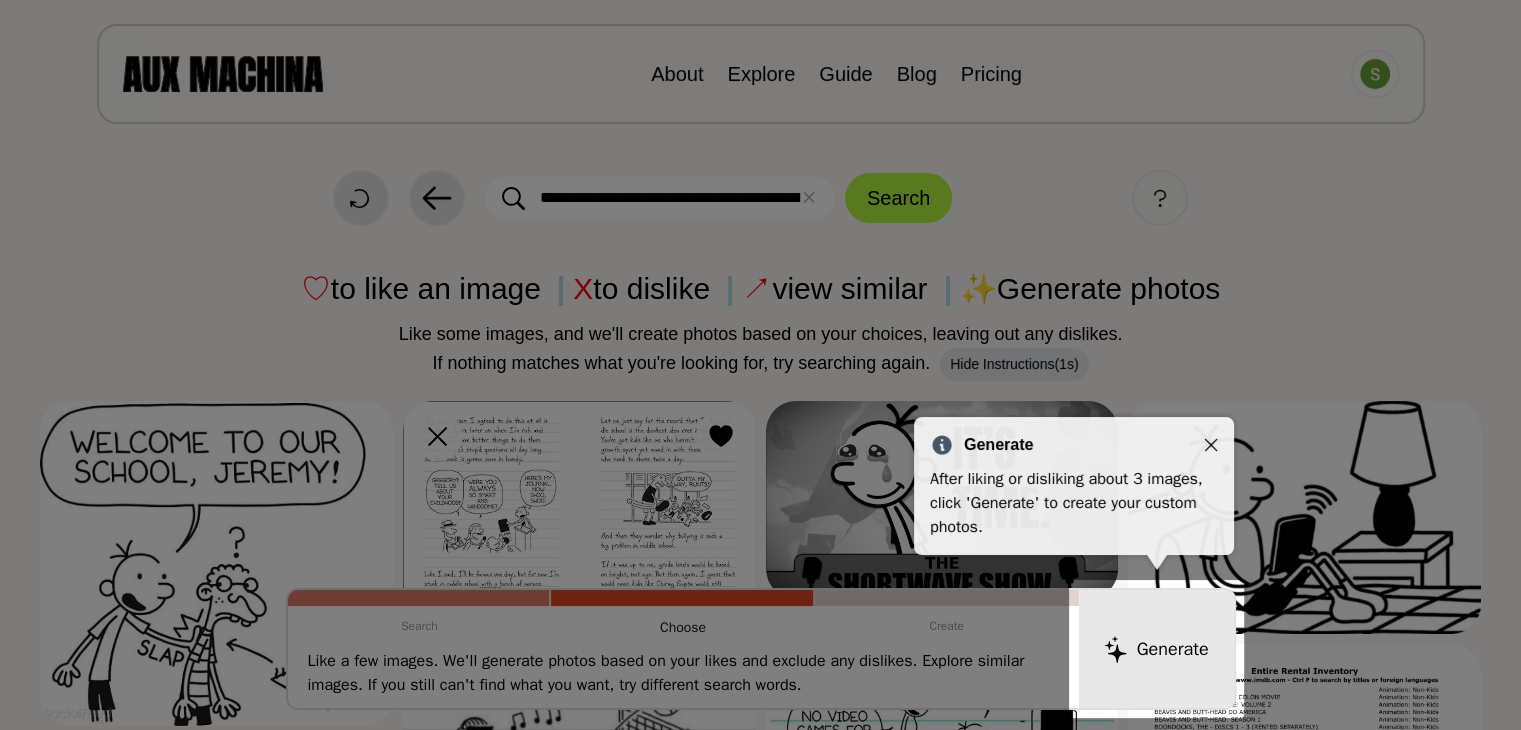 click 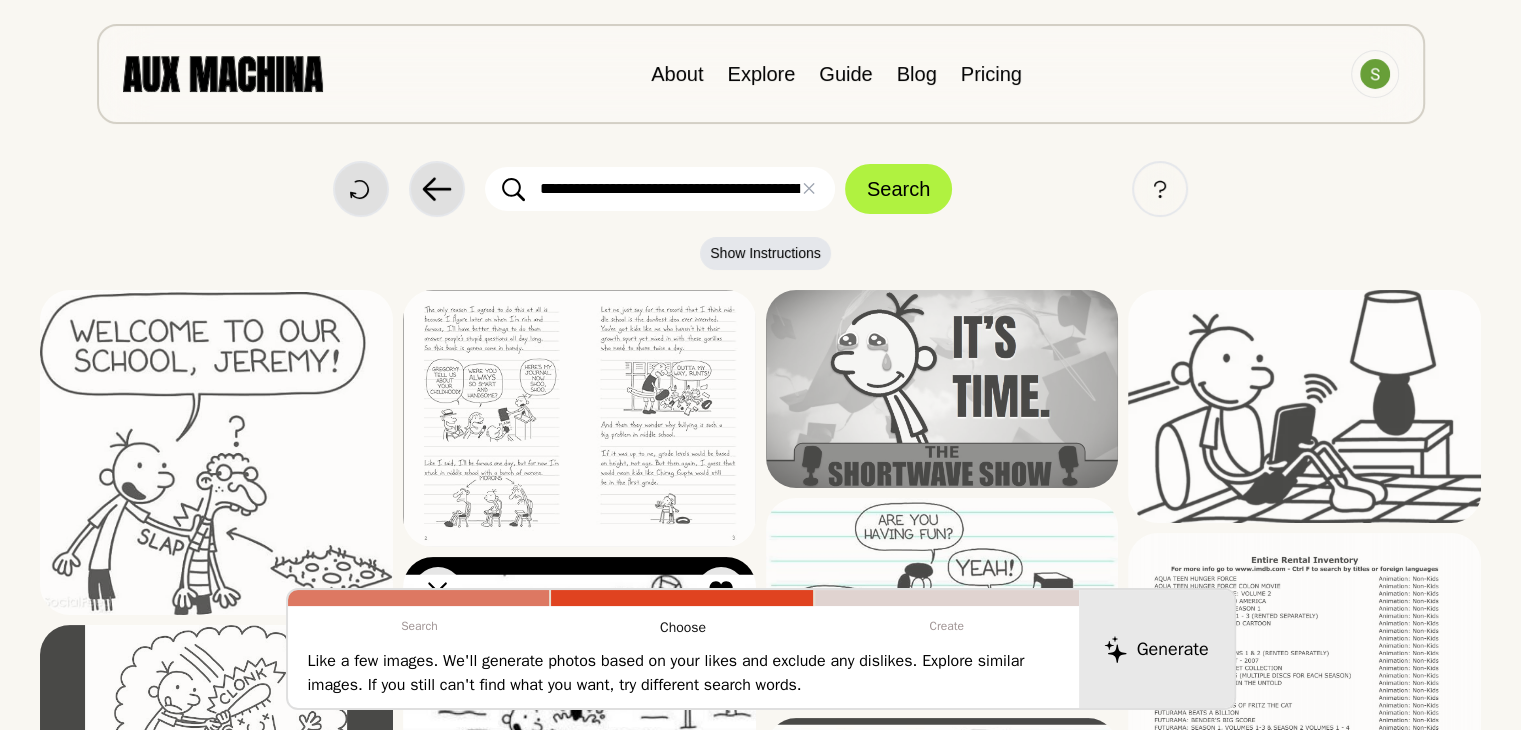 scroll, scrollTop: 0, scrollLeft: 0, axis: both 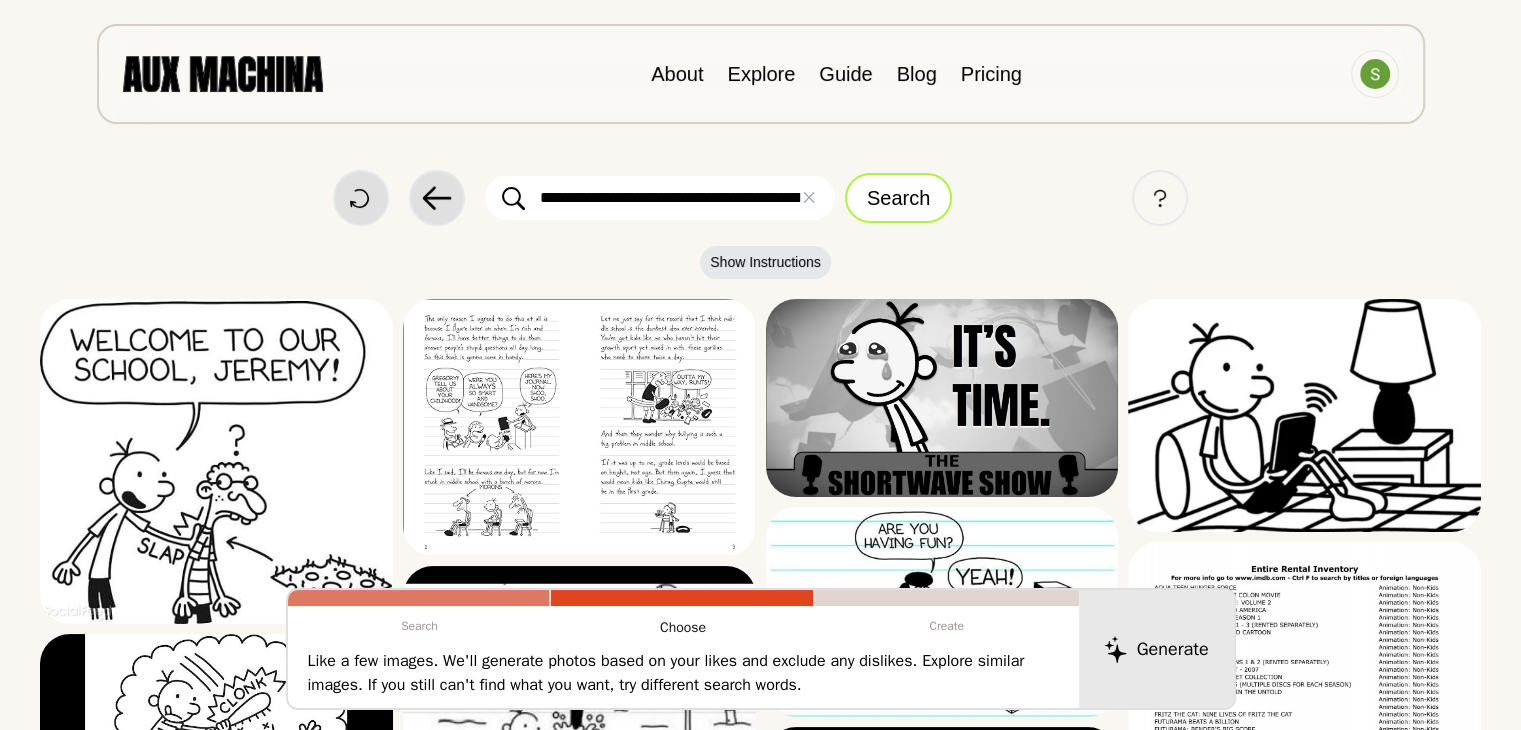 click on "Search" at bounding box center (898, 198) 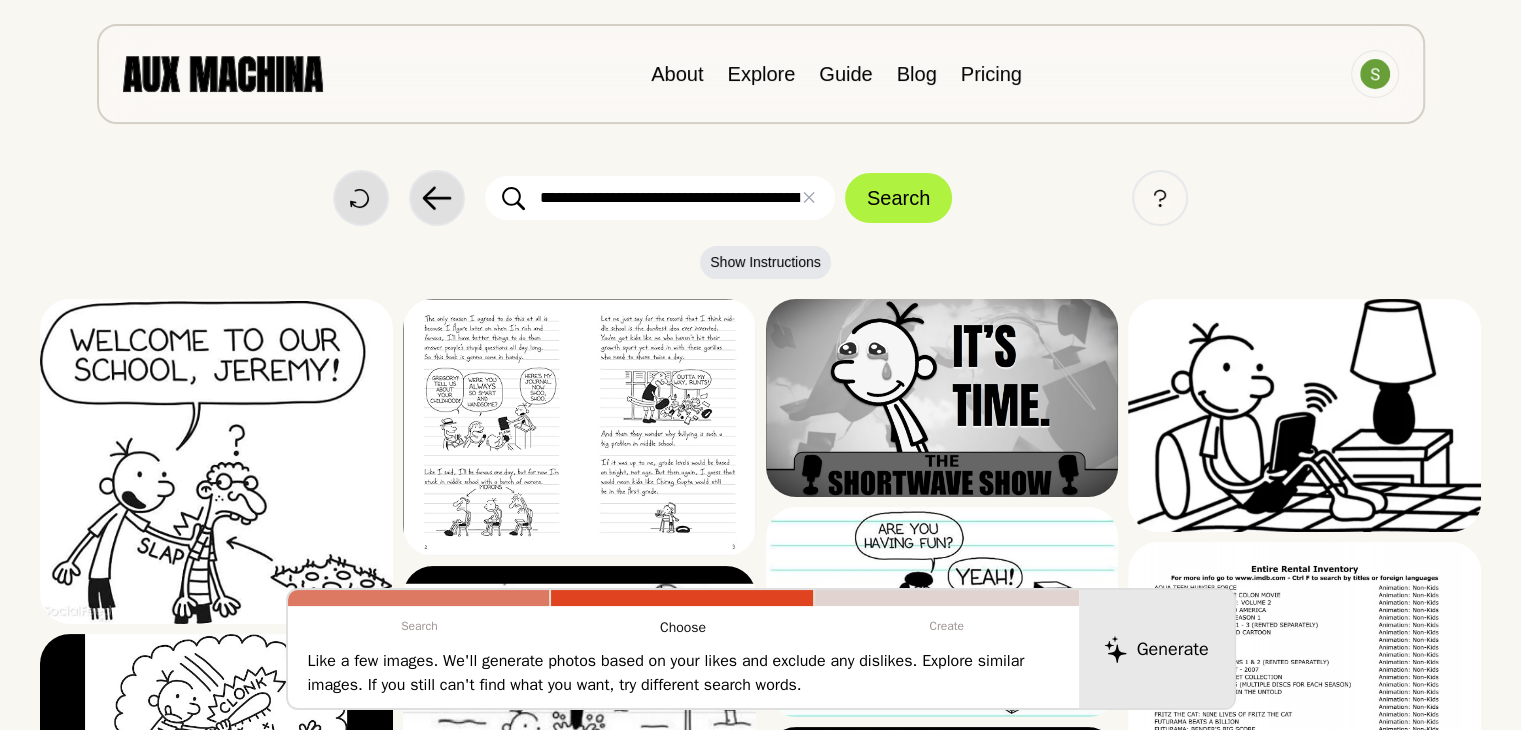 click on "**********" at bounding box center (660, 198) 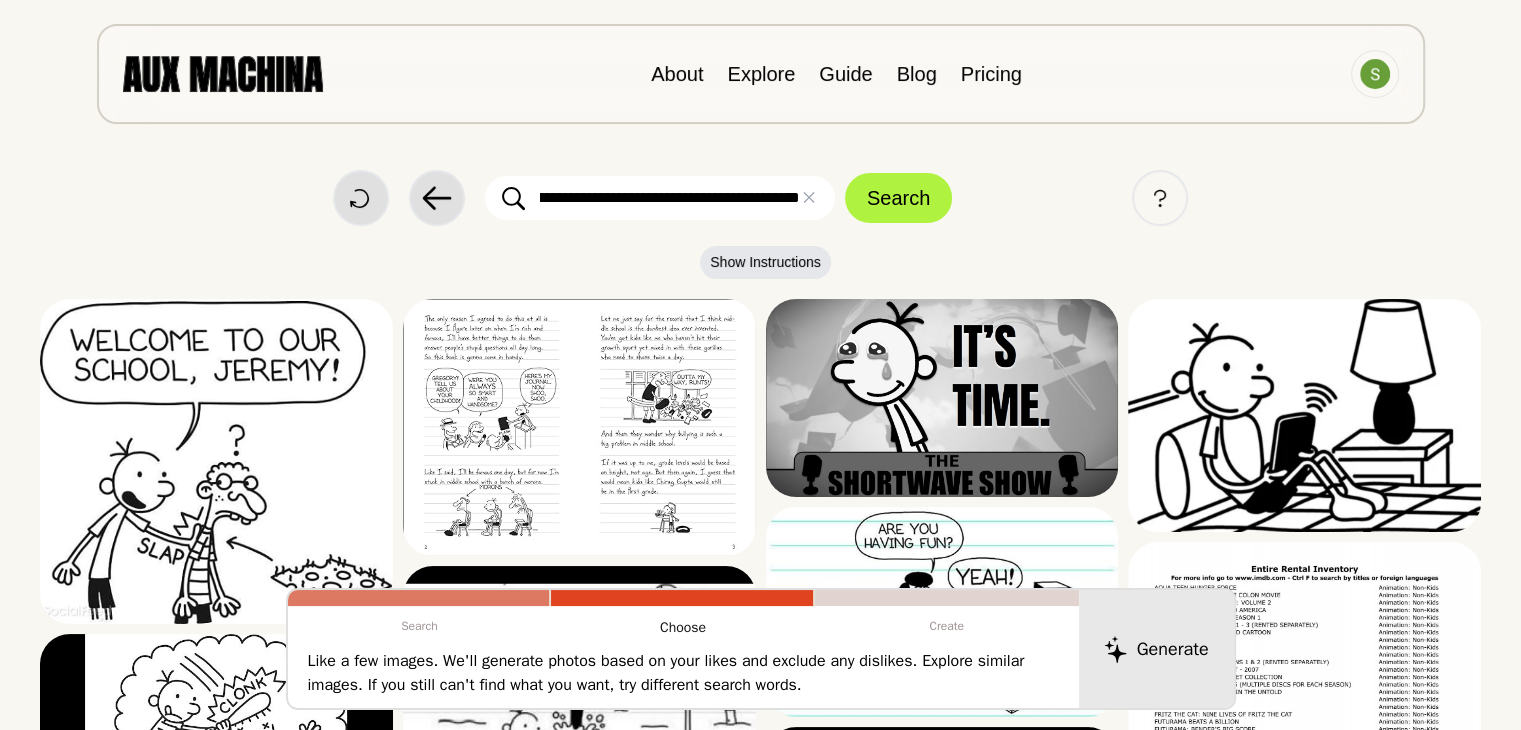 scroll, scrollTop: 0, scrollLeft: 1144, axis: horizontal 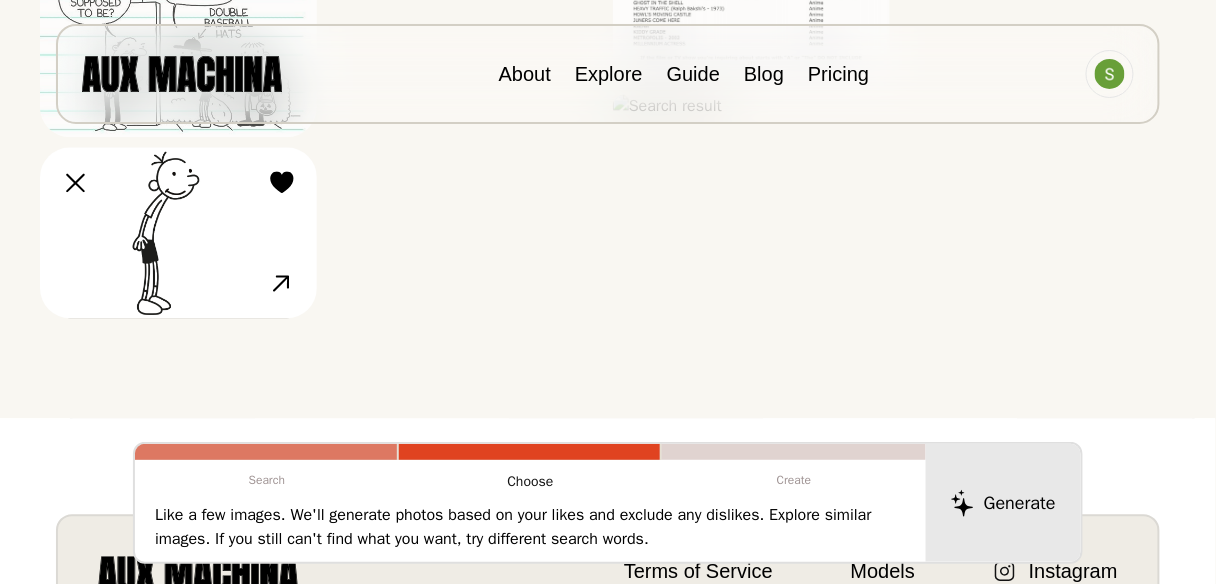 click at bounding box center [178, 232] 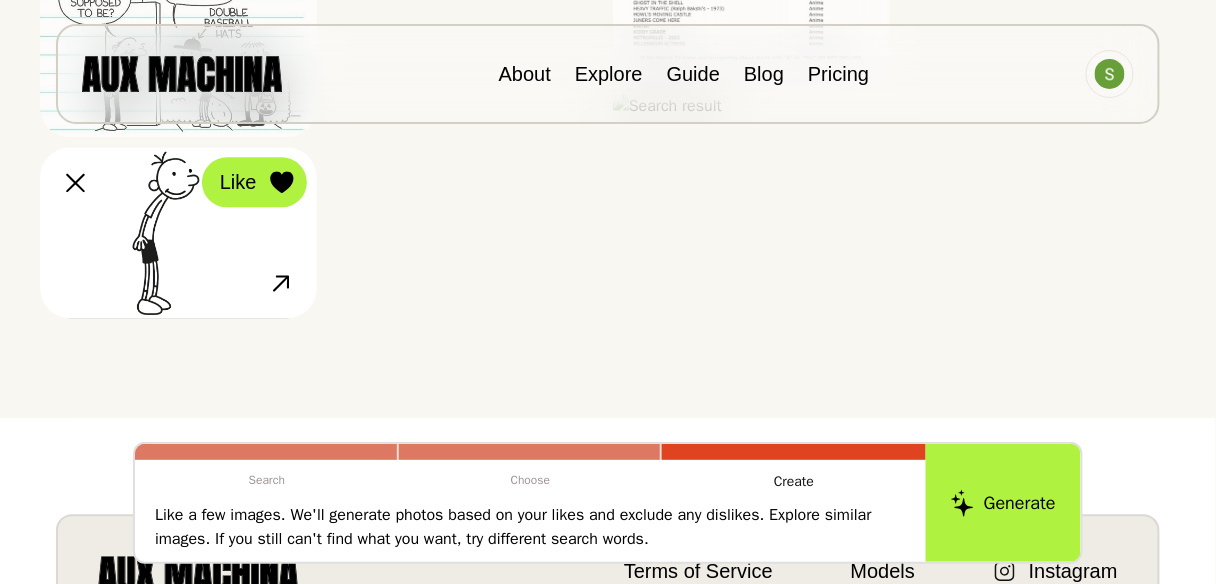 click at bounding box center [282, 182] 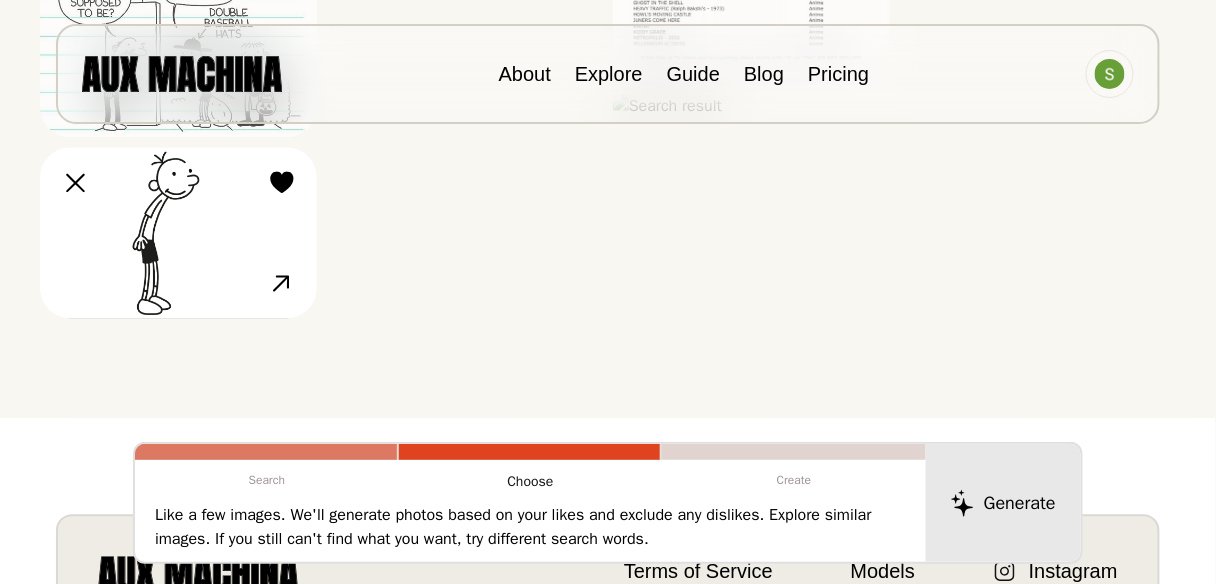 click at bounding box center (178, 232) 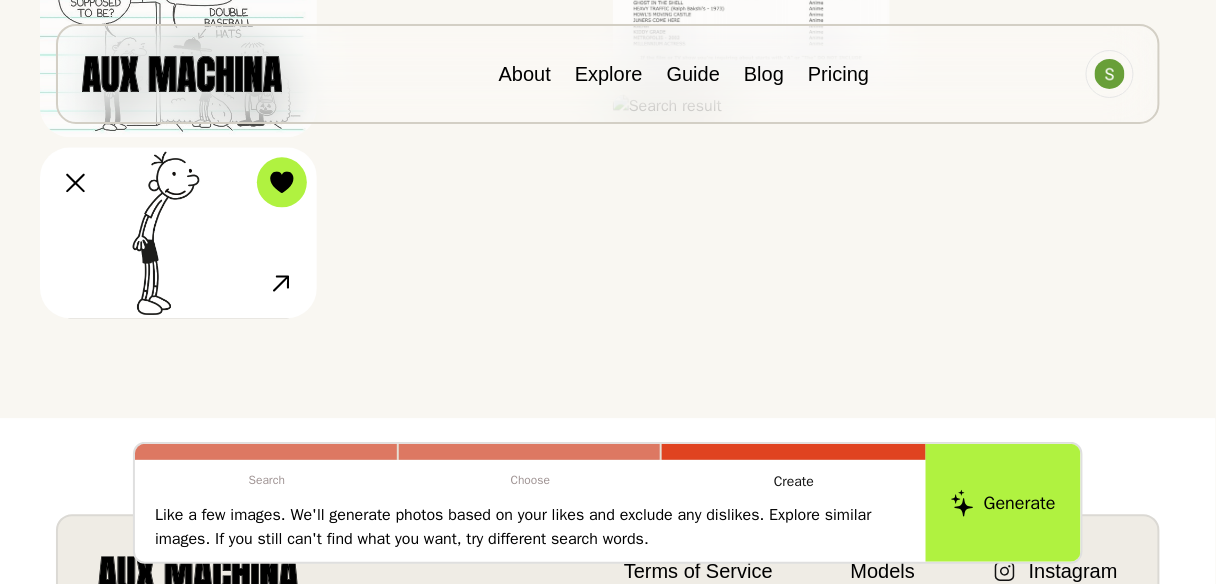 click at bounding box center (178, 232) 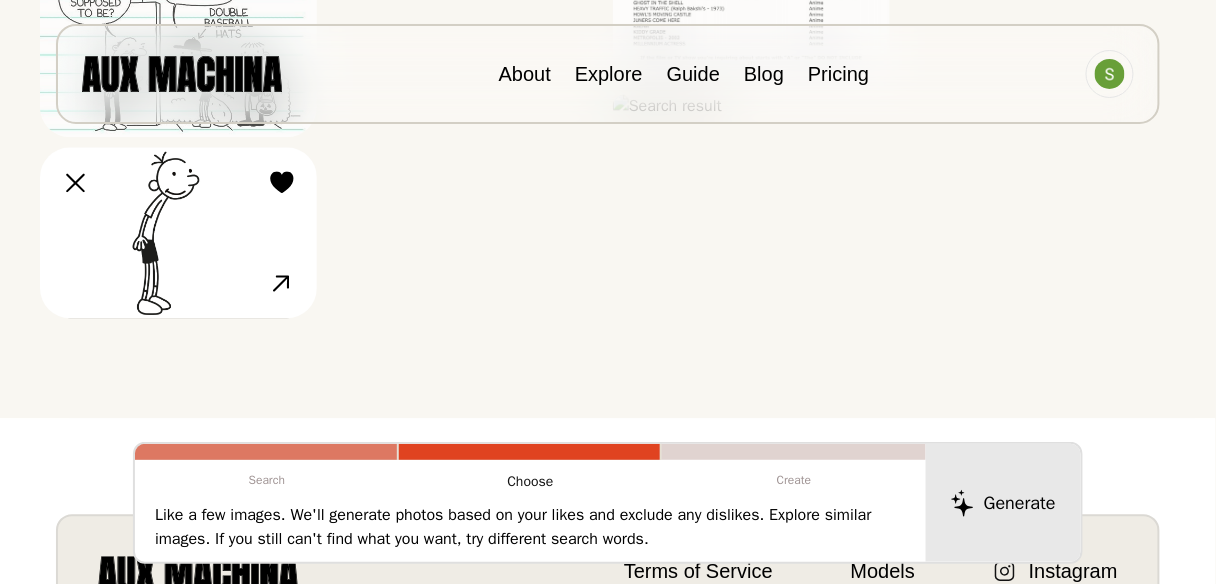 click at bounding box center [178, 232] 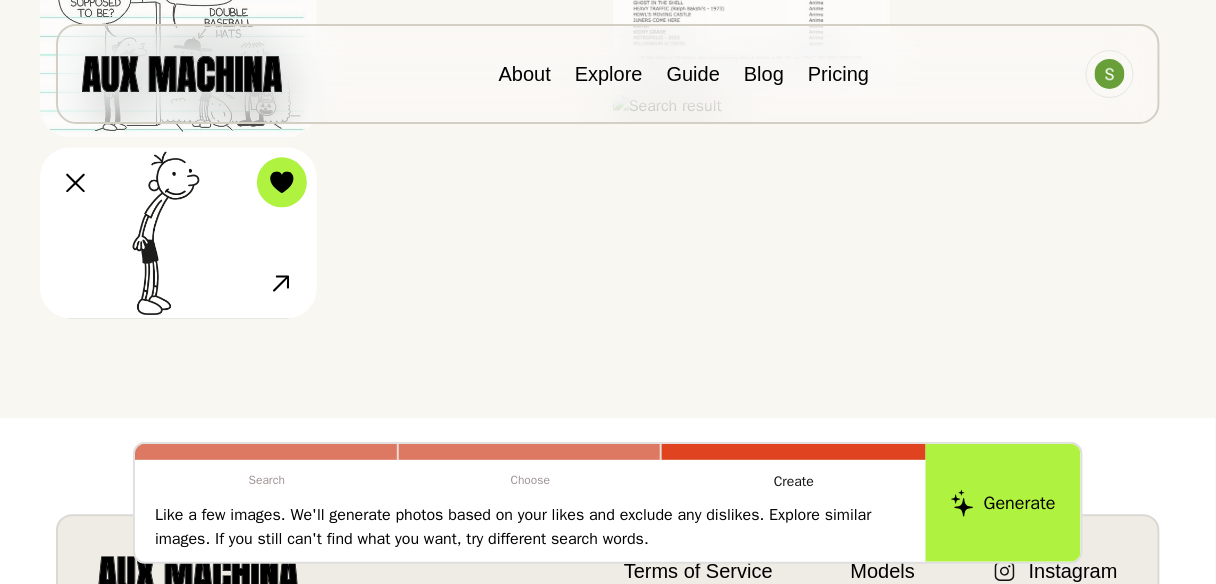 click at bounding box center [178, 232] 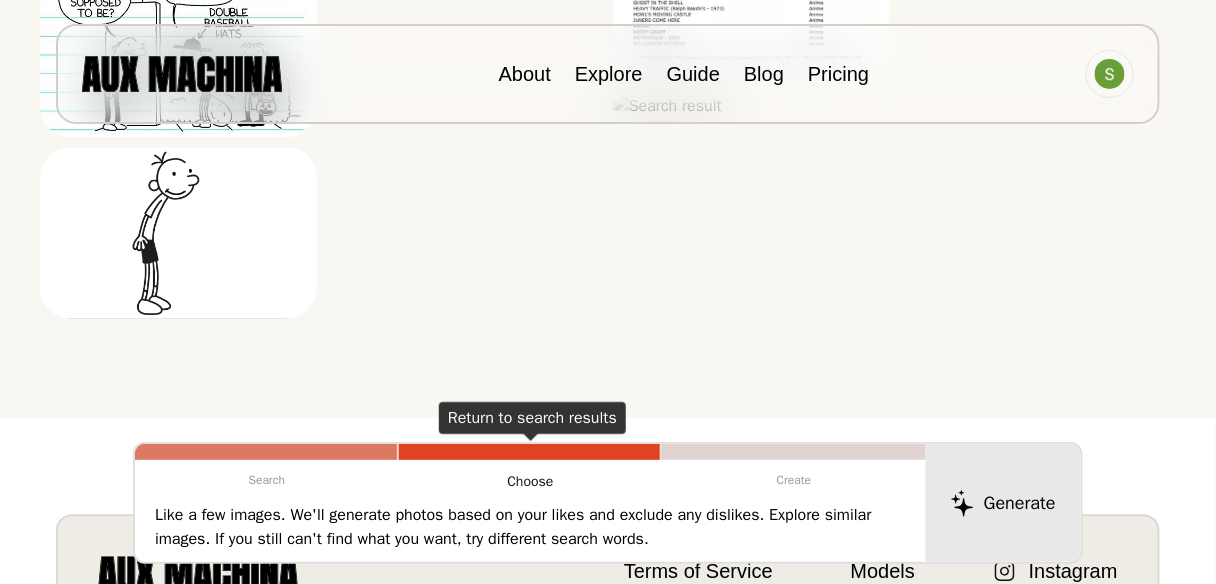 click at bounding box center [530, 452] 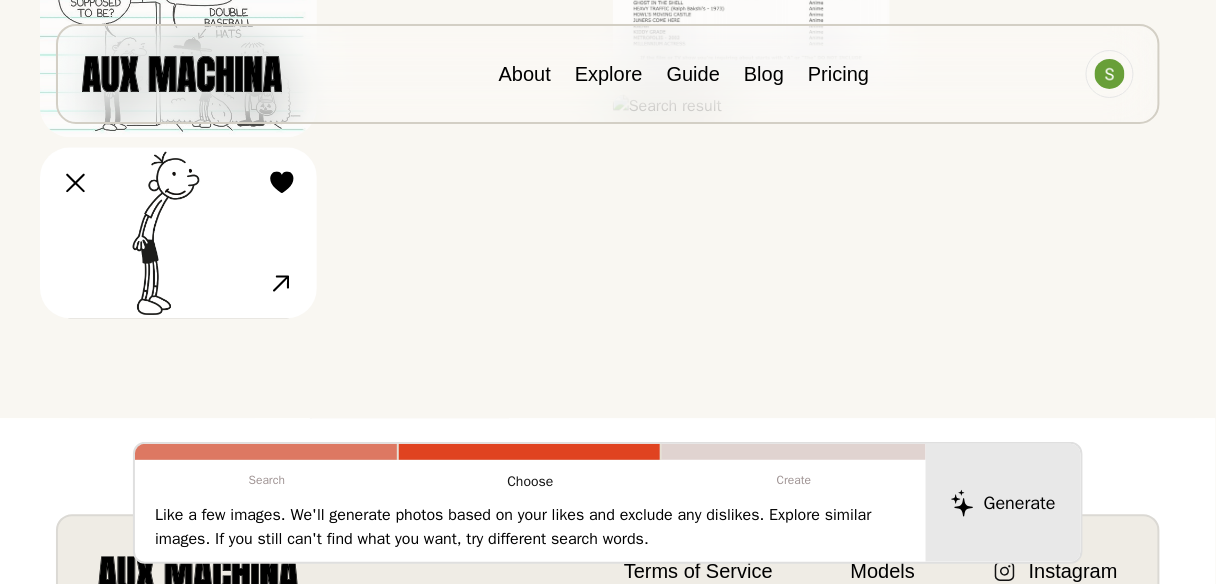 click at bounding box center [178, 232] 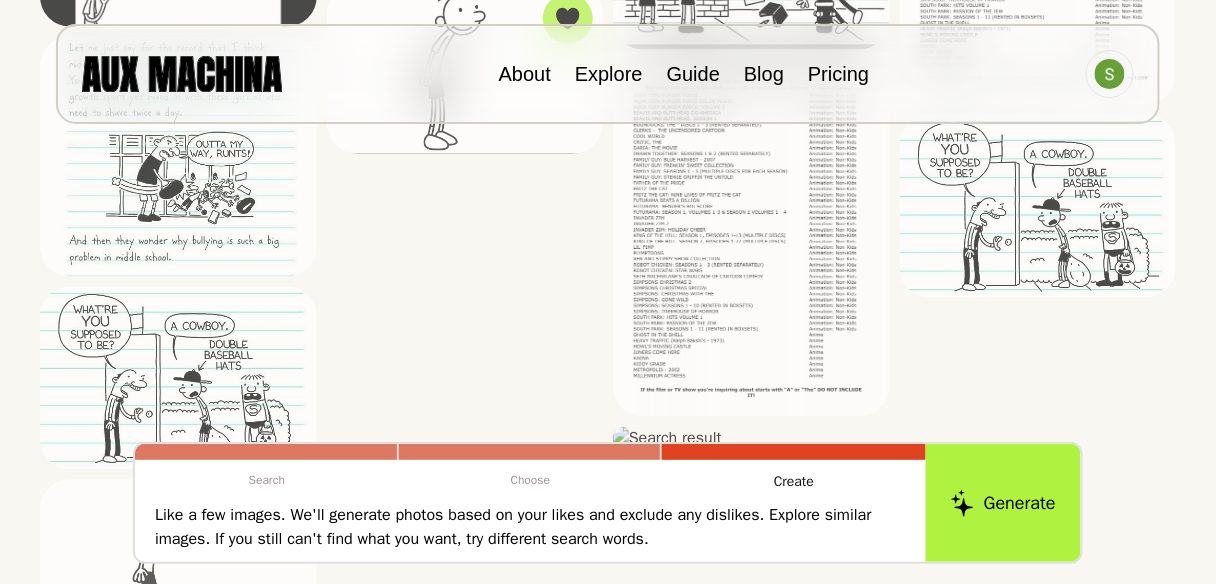 scroll, scrollTop: 703, scrollLeft: 0, axis: vertical 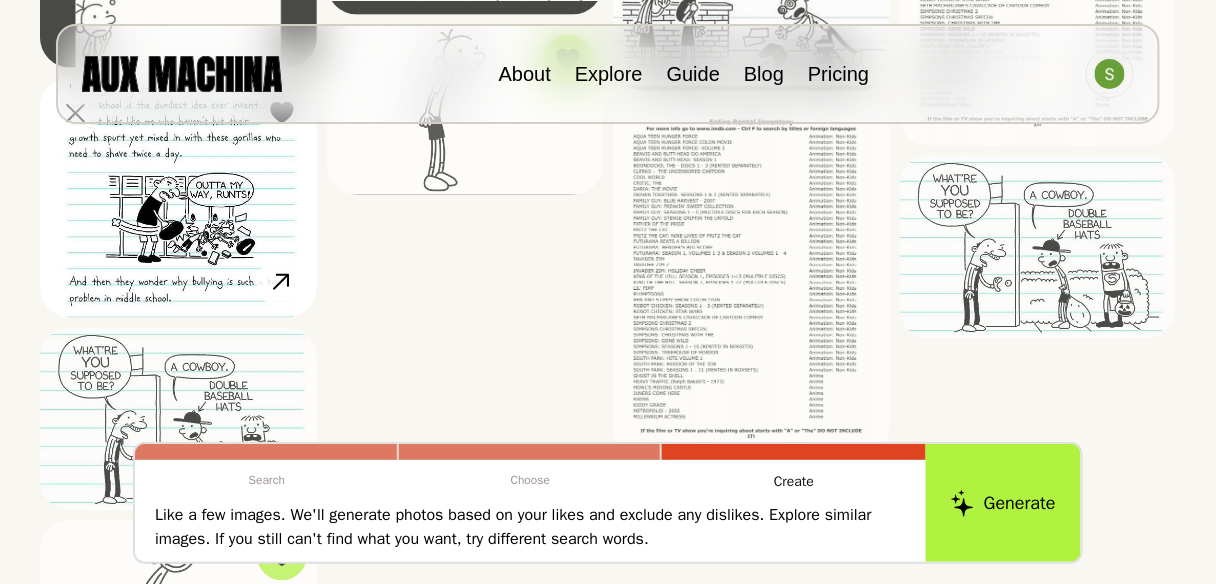 click at bounding box center (178, 198) 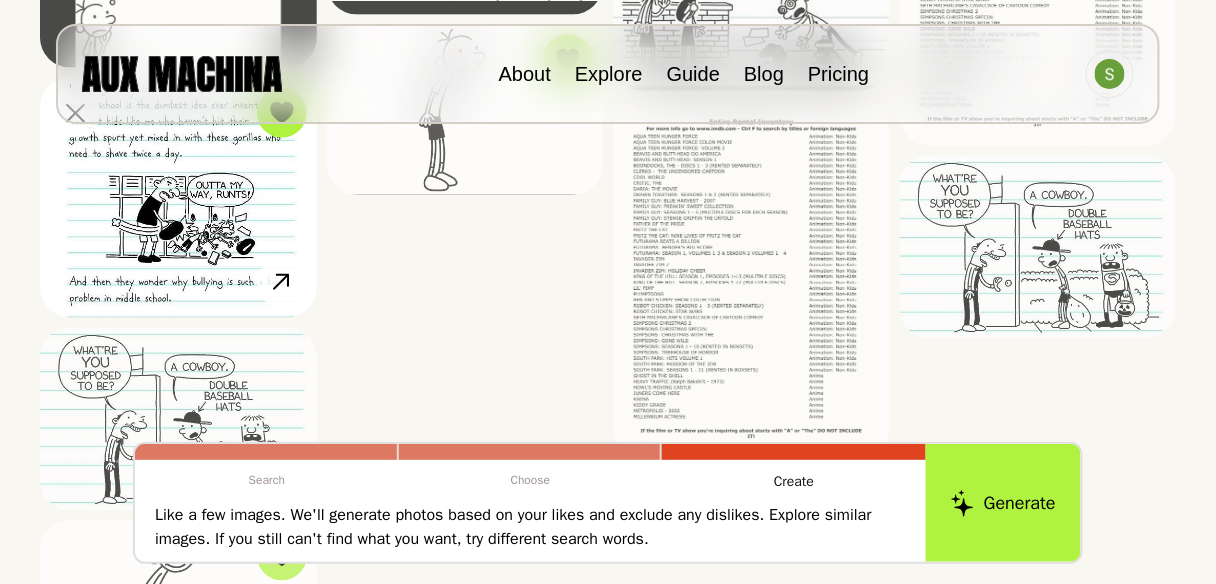 click at bounding box center [178, 198] 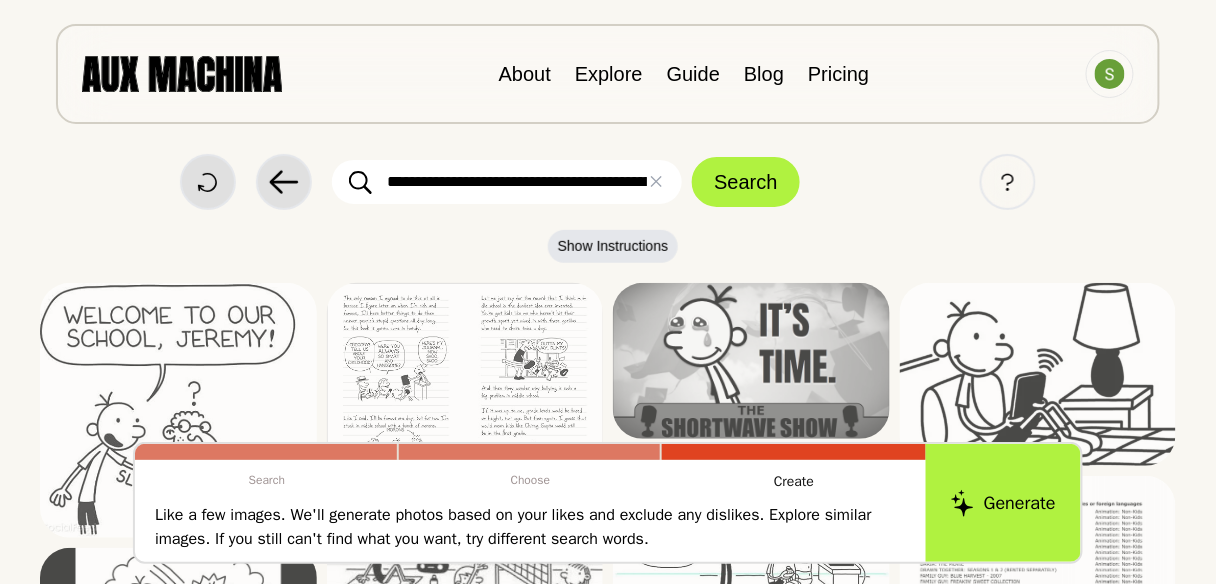 scroll, scrollTop: 0, scrollLeft: 0, axis: both 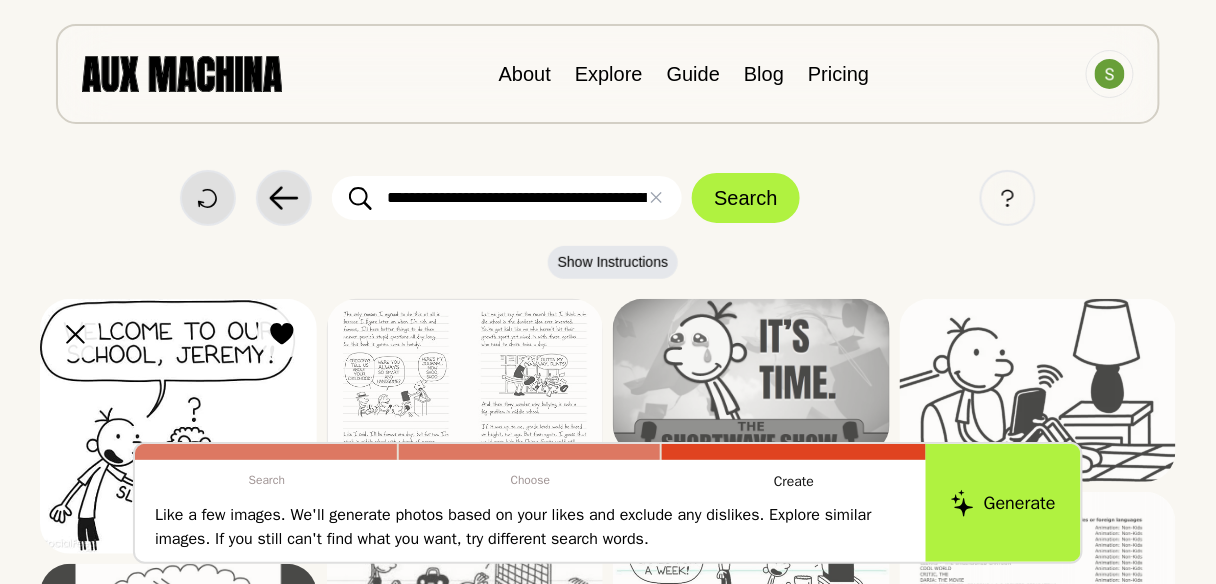 click at bounding box center (178, 426) 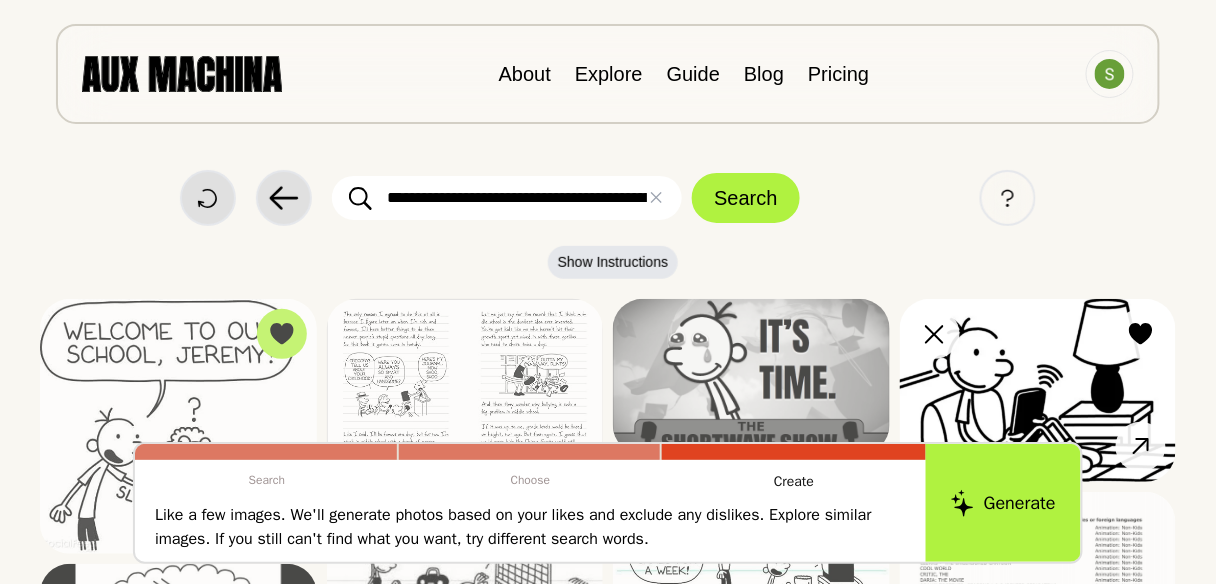 click at bounding box center (1038, 390) 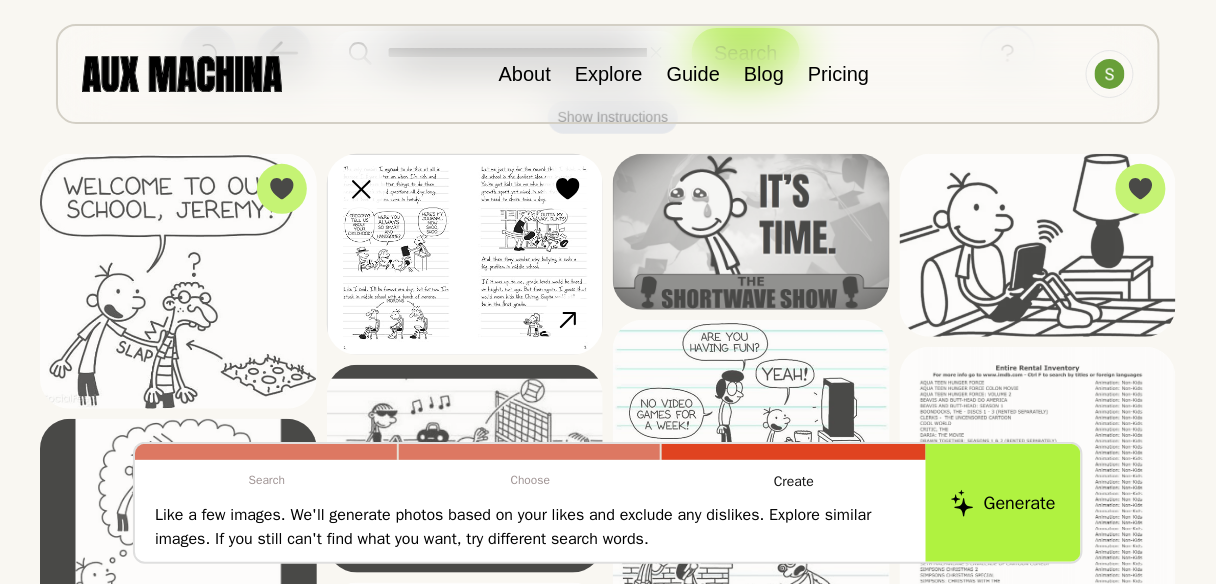 scroll, scrollTop: 173, scrollLeft: 0, axis: vertical 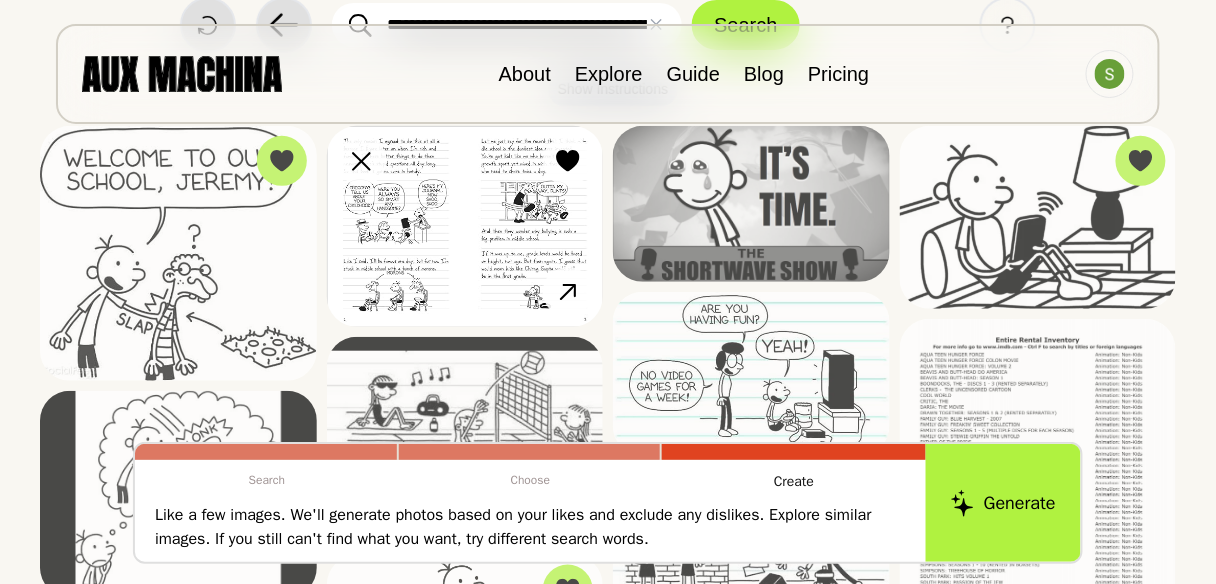 click on "View Similar" at bounding box center [568, 292] 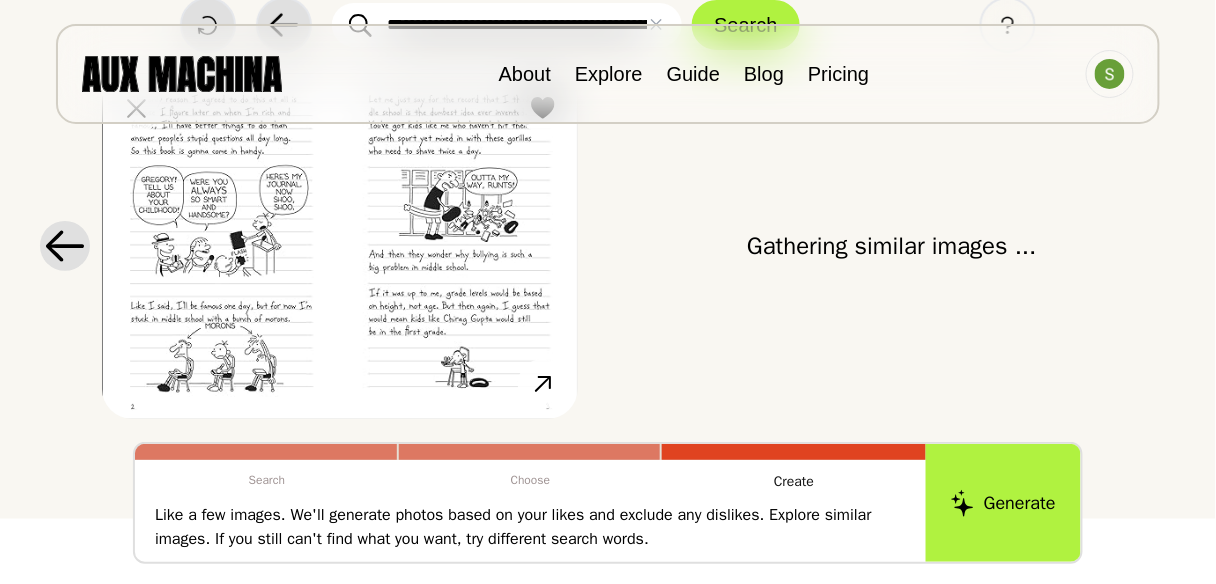 click at bounding box center [340, 246] 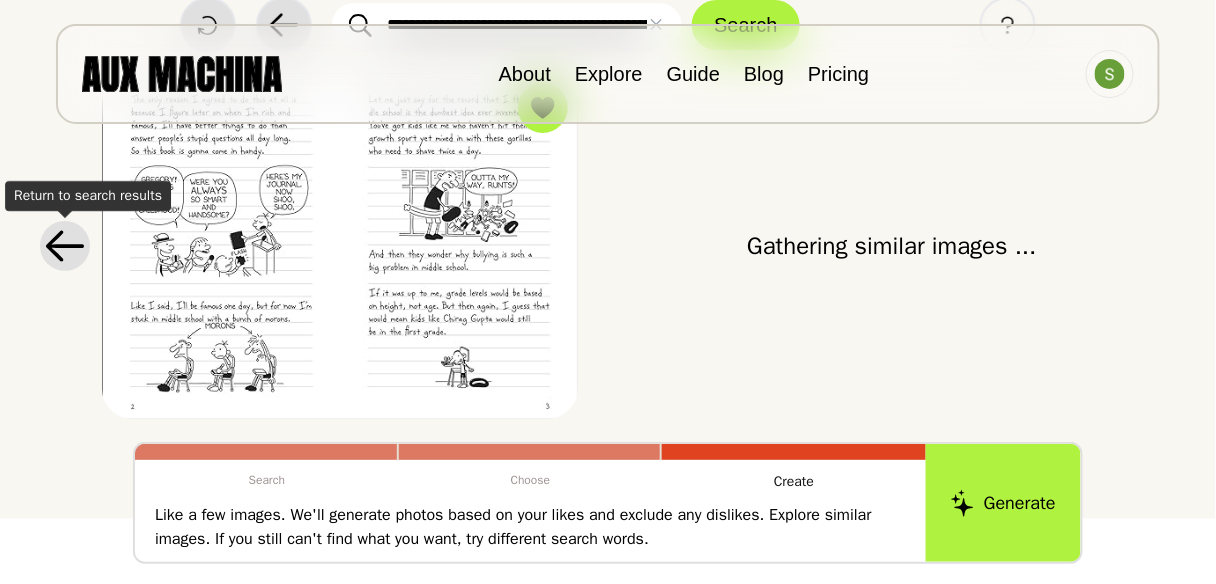 click 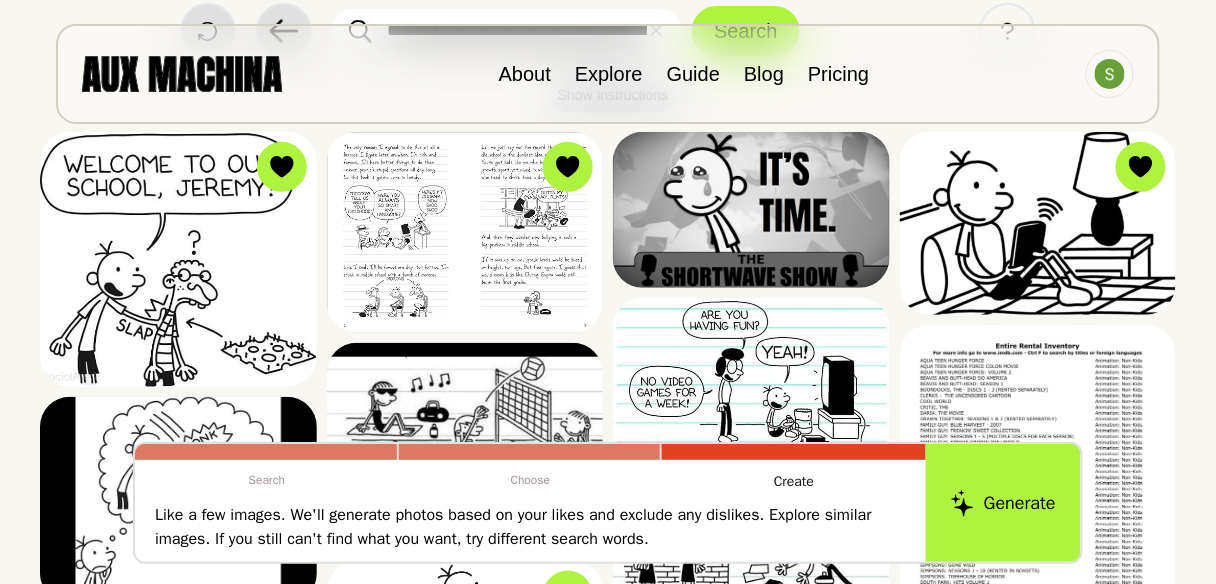 scroll, scrollTop: 160, scrollLeft: 0, axis: vertical 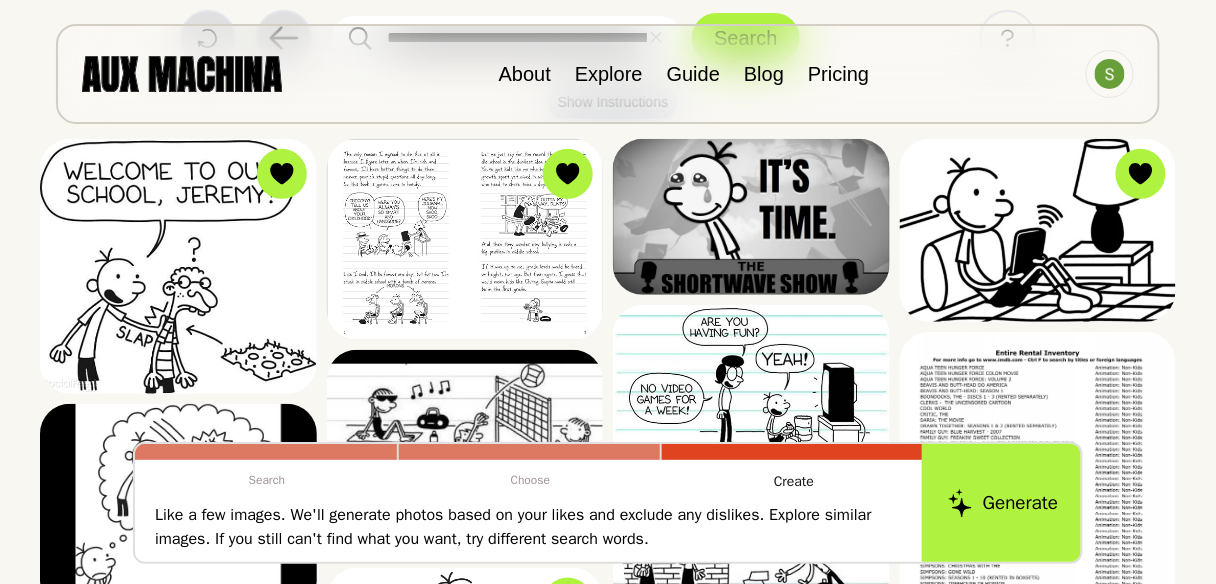 click on "Generate" at bounding box center (1003, 503) 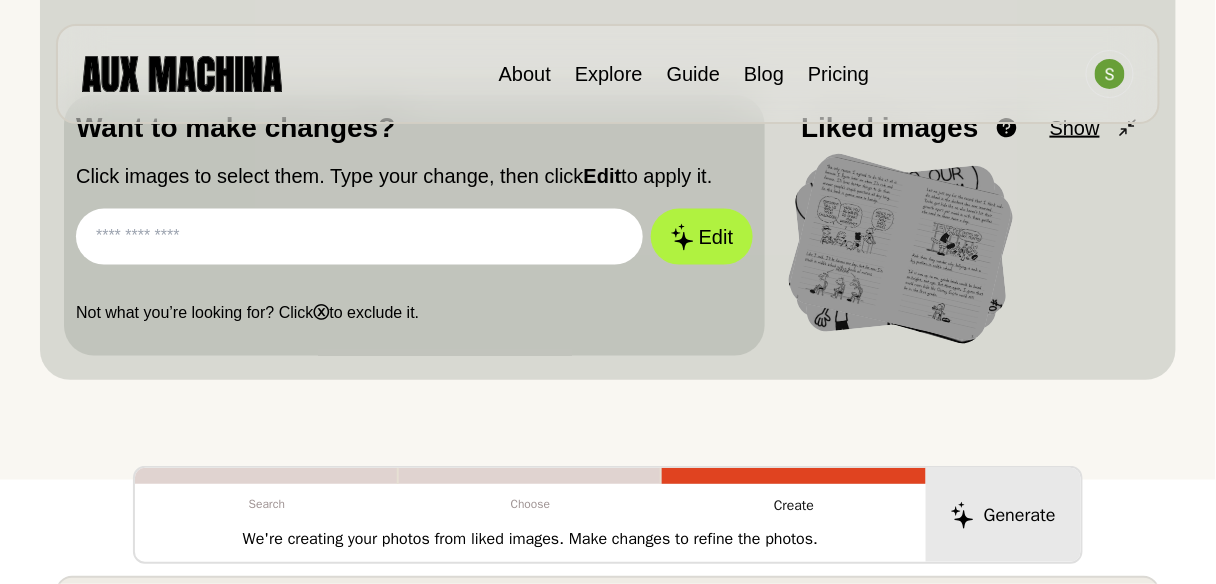 scroll, scrollTop: 493, scrollLeft: 0, axis: vertical 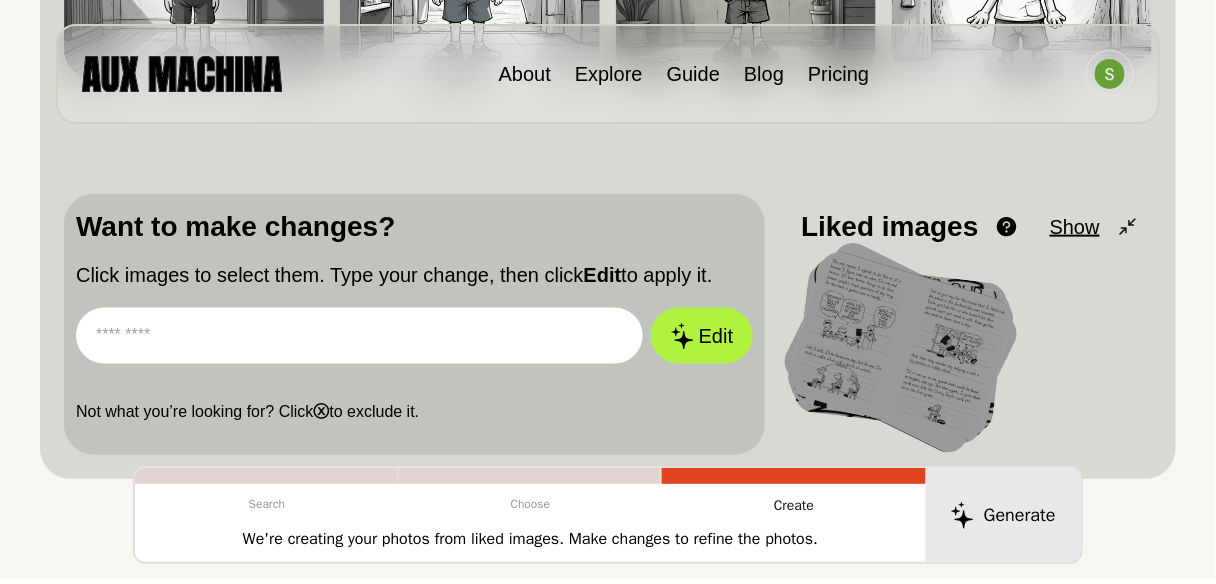 click at bounding box center [359, 336] 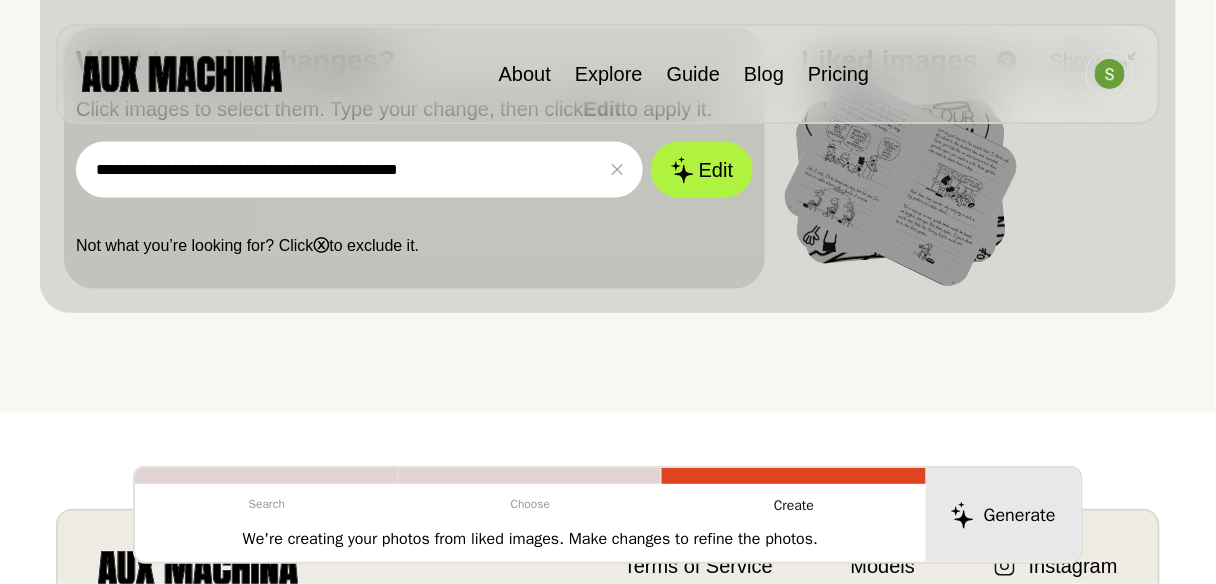 scroll, scrollTop: 661, scrollLeft: 0, axis: vertical 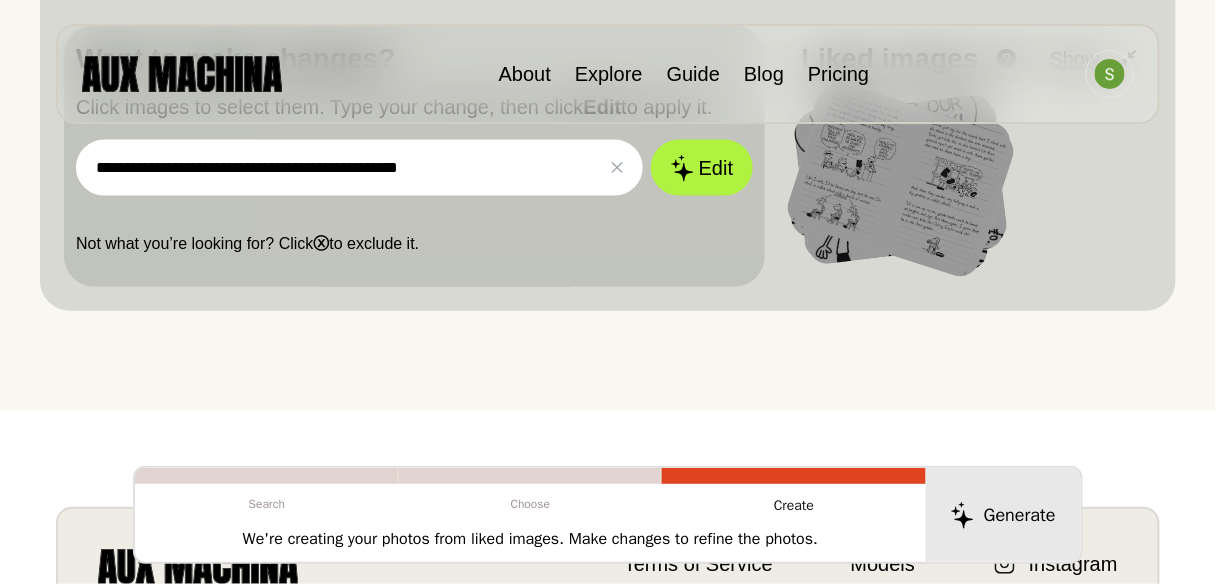 drag, startPoint x: 291, startPoint y: 165, endPoint x: 215, endPoint y: 158, distance: 76.321686 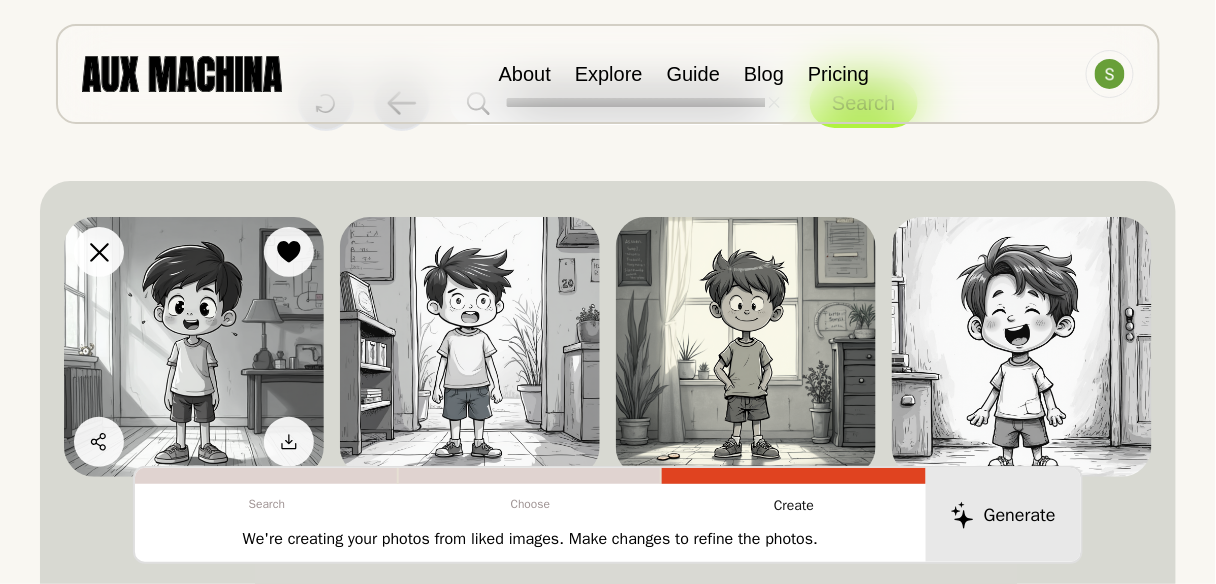 scroll, scrollTop: 119, scrollLeft: 0, axis: vertical 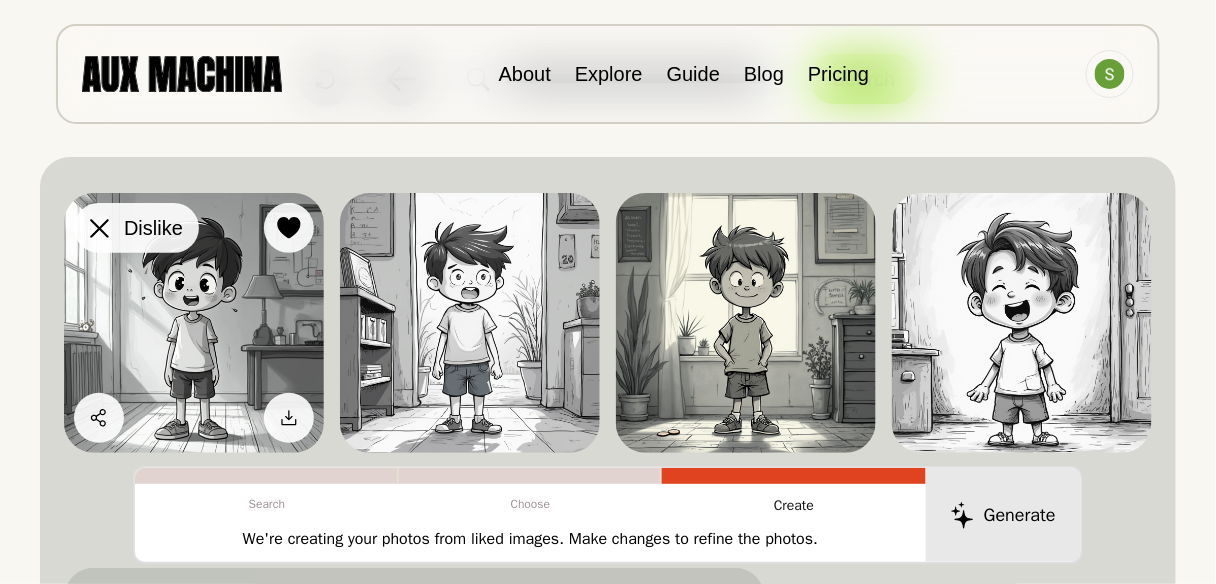 type on "**********" 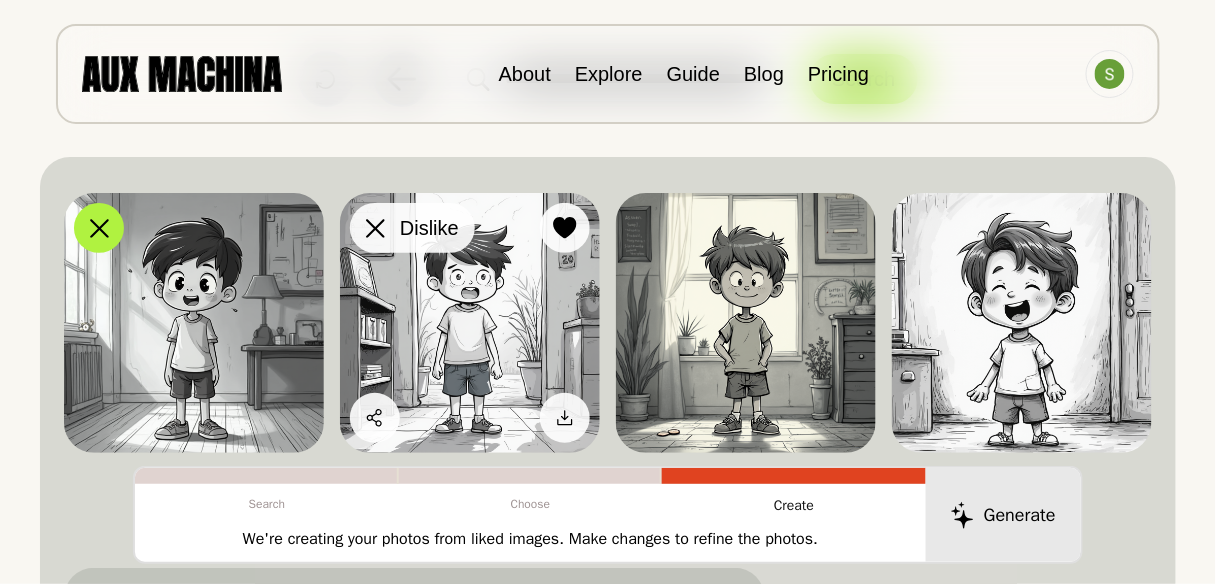 click at bounding box center (375, 228) 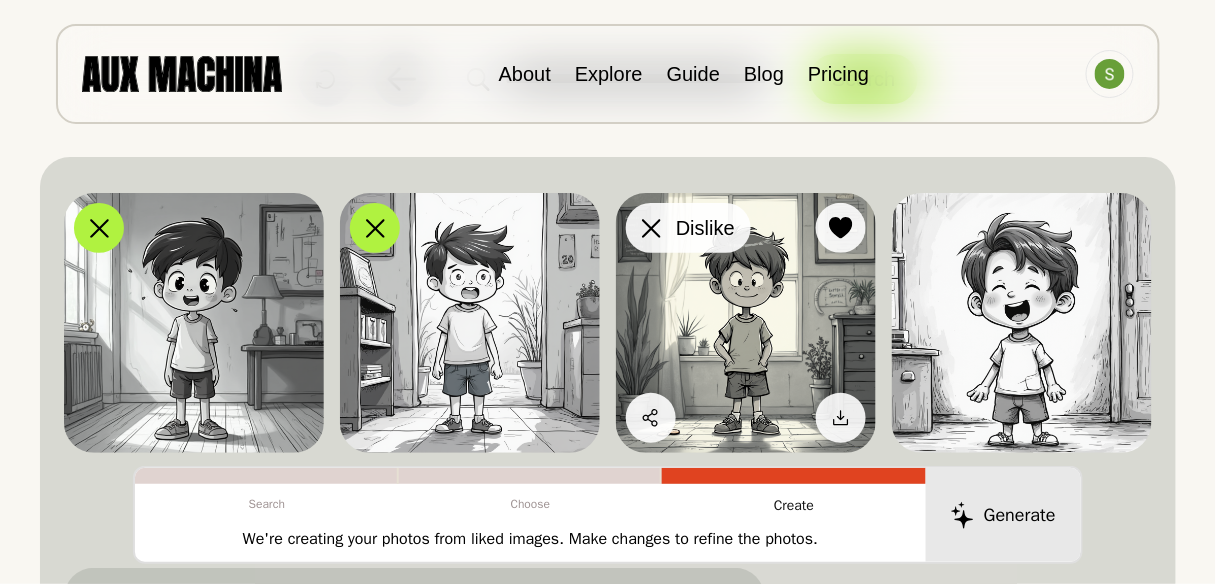 click 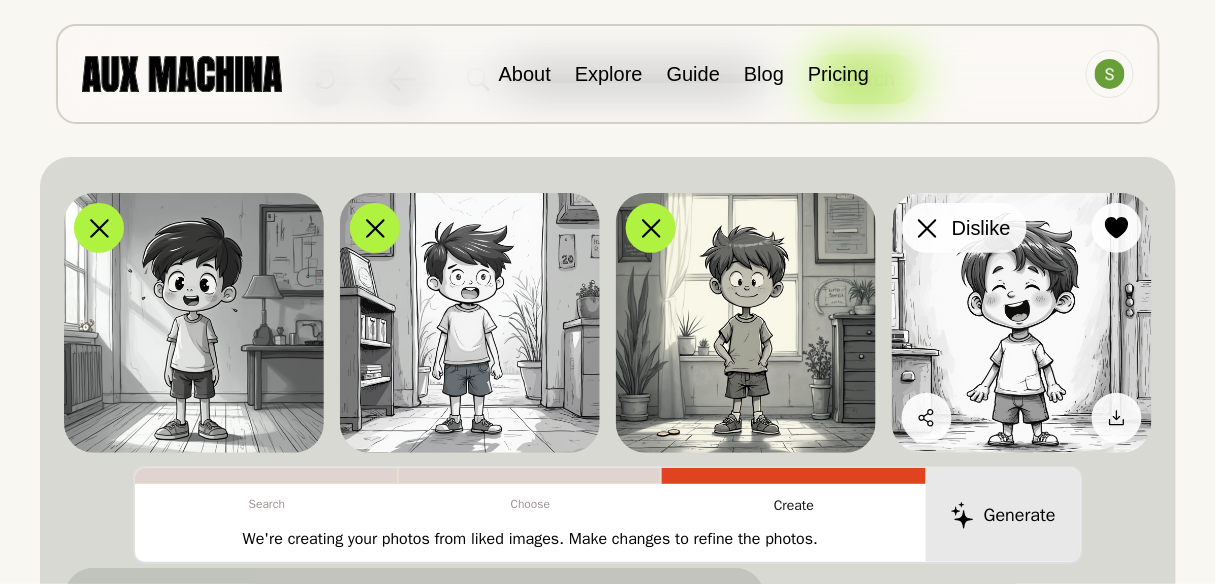 click at bounding box center (927, 228) 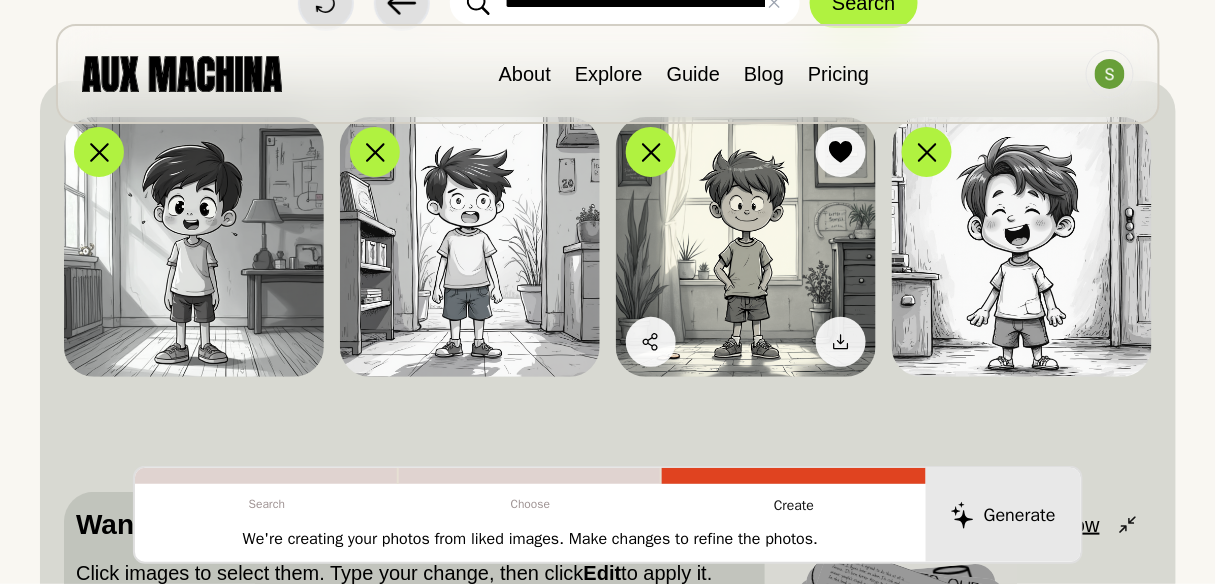 scroll, scrollTop: 253, scrollLeft: 0, axis: vertical 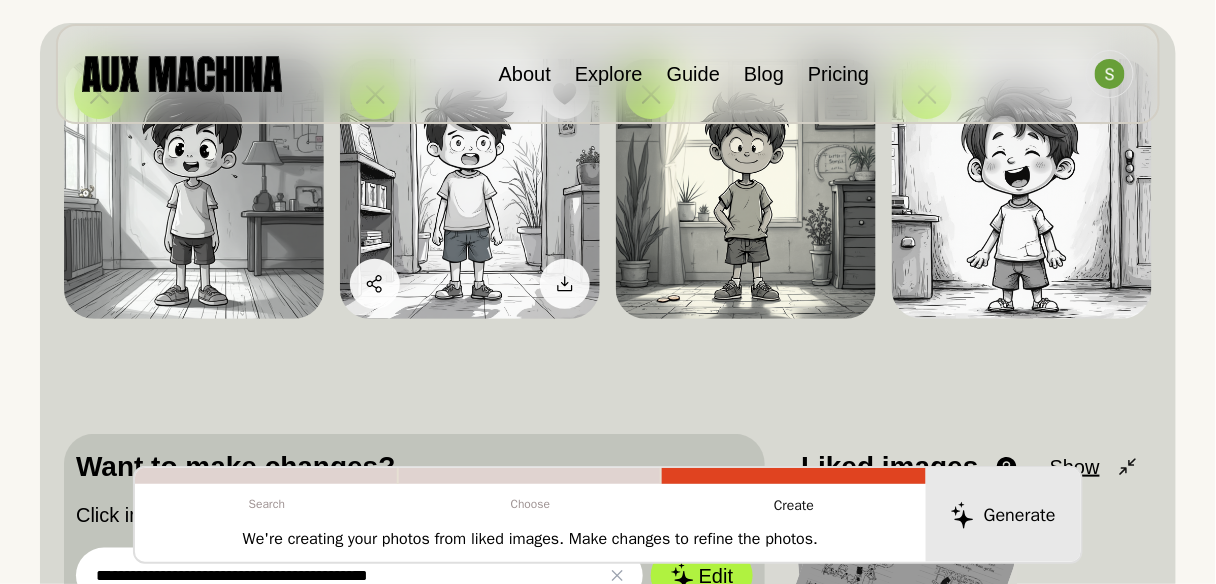 click at bounding box center [470, 189] 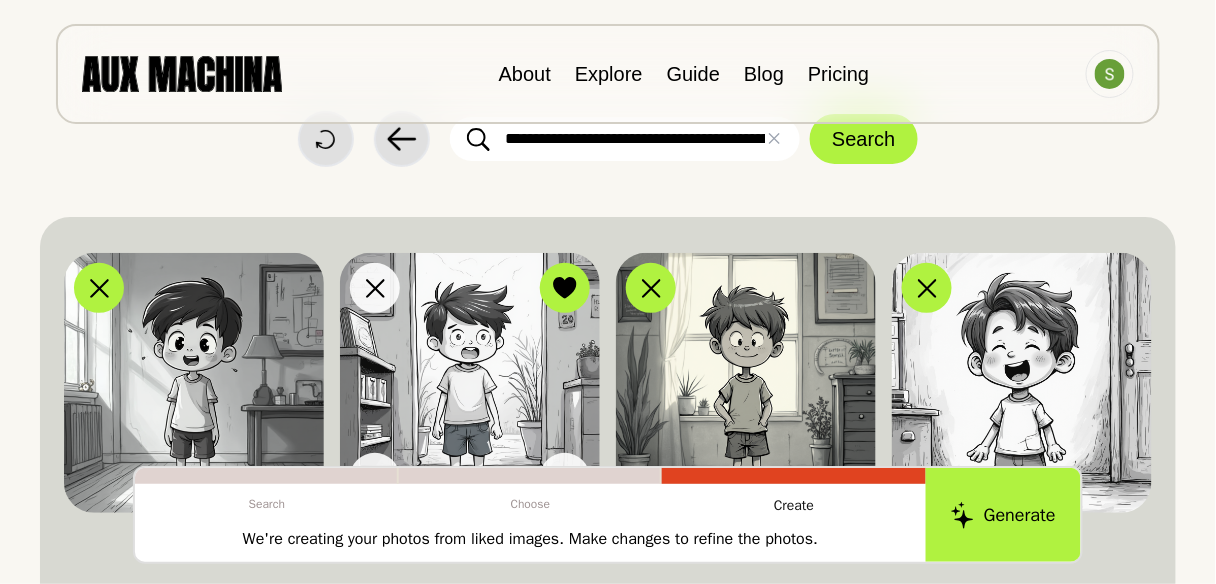 scroll, scrollTop: 160, scrollLeft: 0, axis: vertical 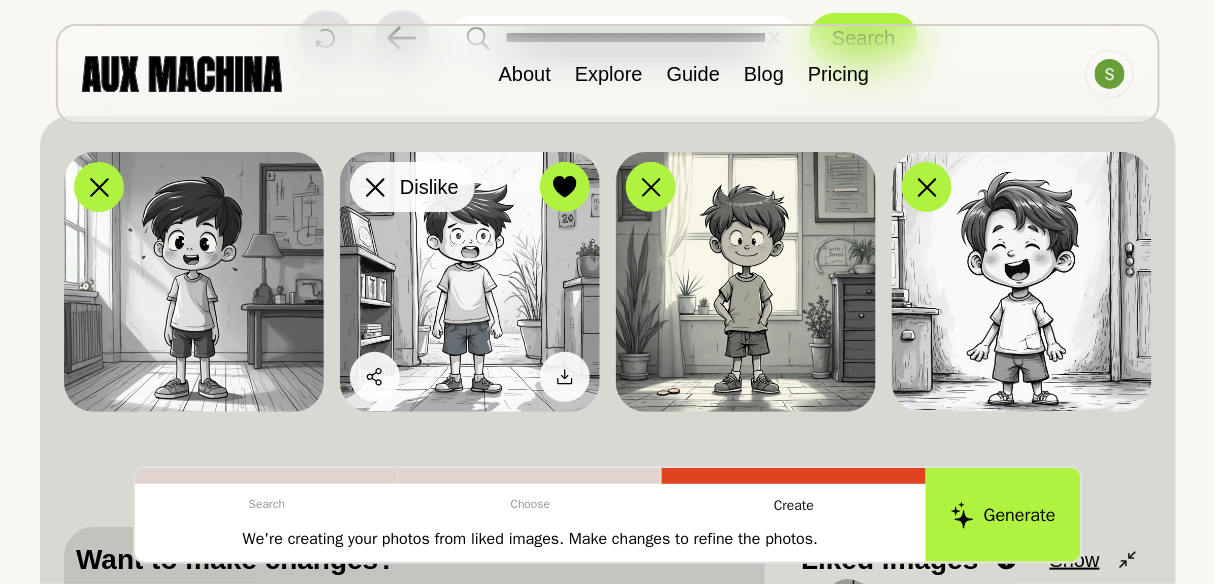 click on "Dislike" at bounding box center [412, 187] 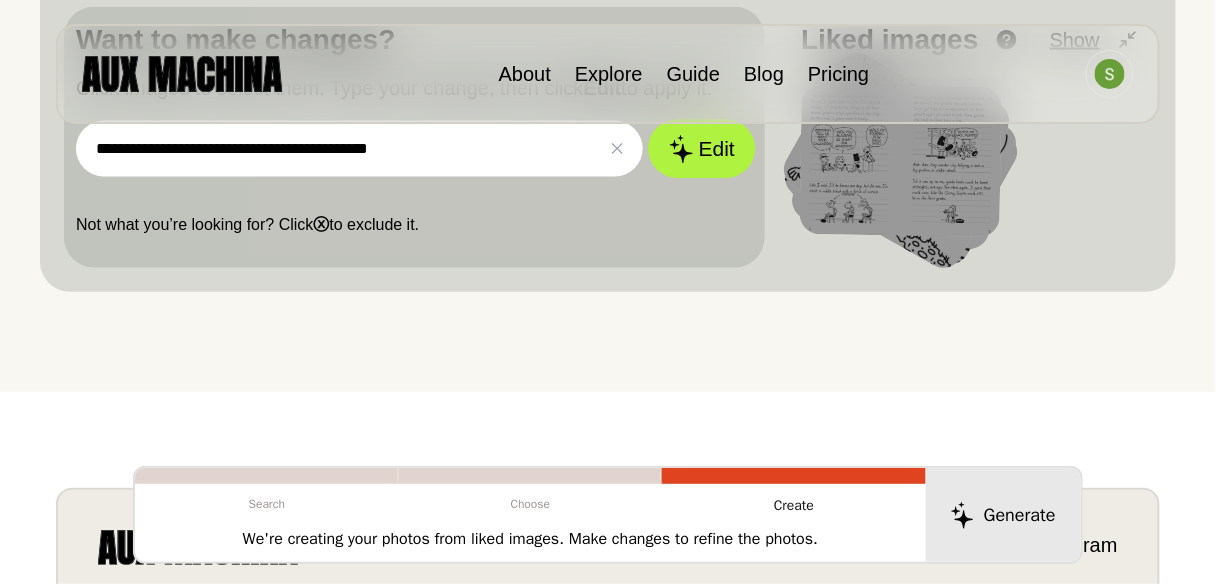 click 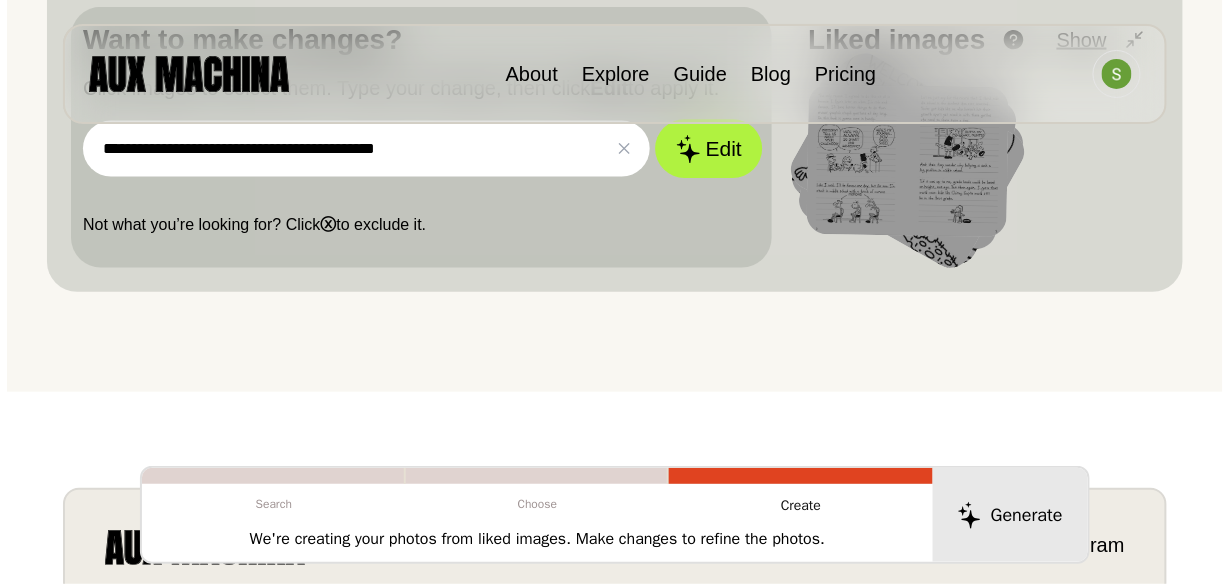 scroll, scrollTop: 682, scrollLeft: 0, axis: vertical 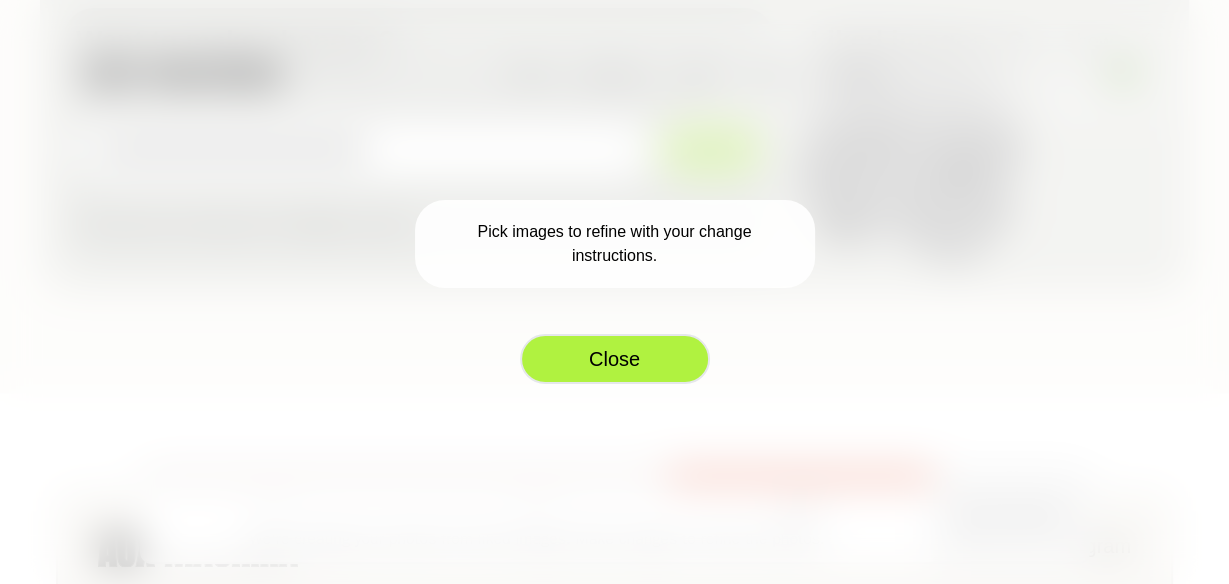 click on "Close" at bounding box center [615, 359] 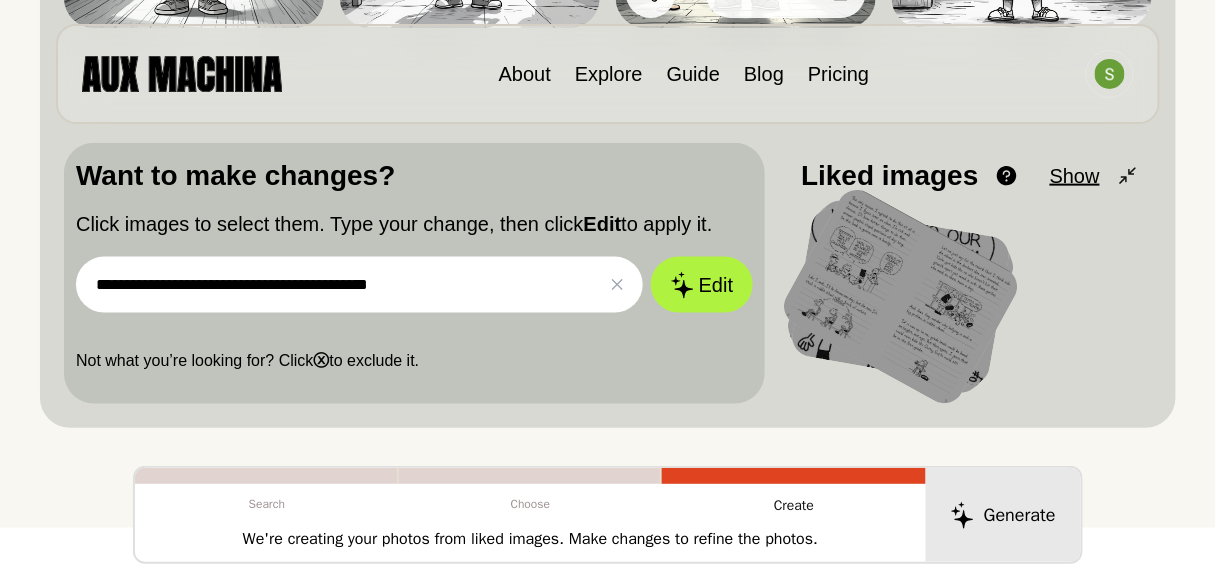 scroll, scrollTop: 560, scrollLeft: 0, axis: vertical 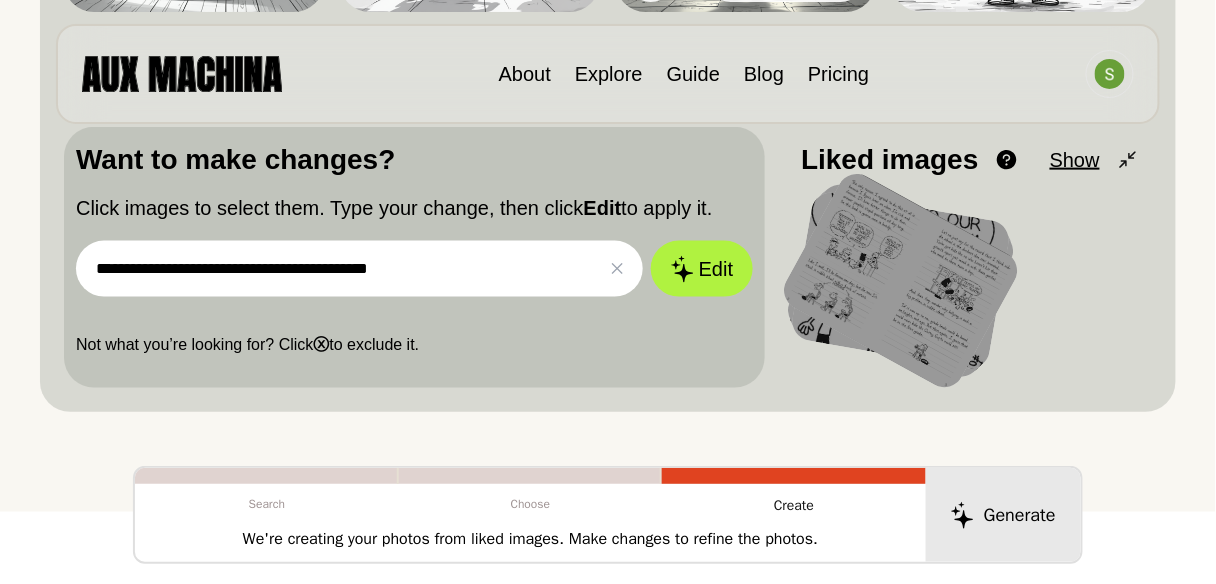 click at bounding box center [902, 281] 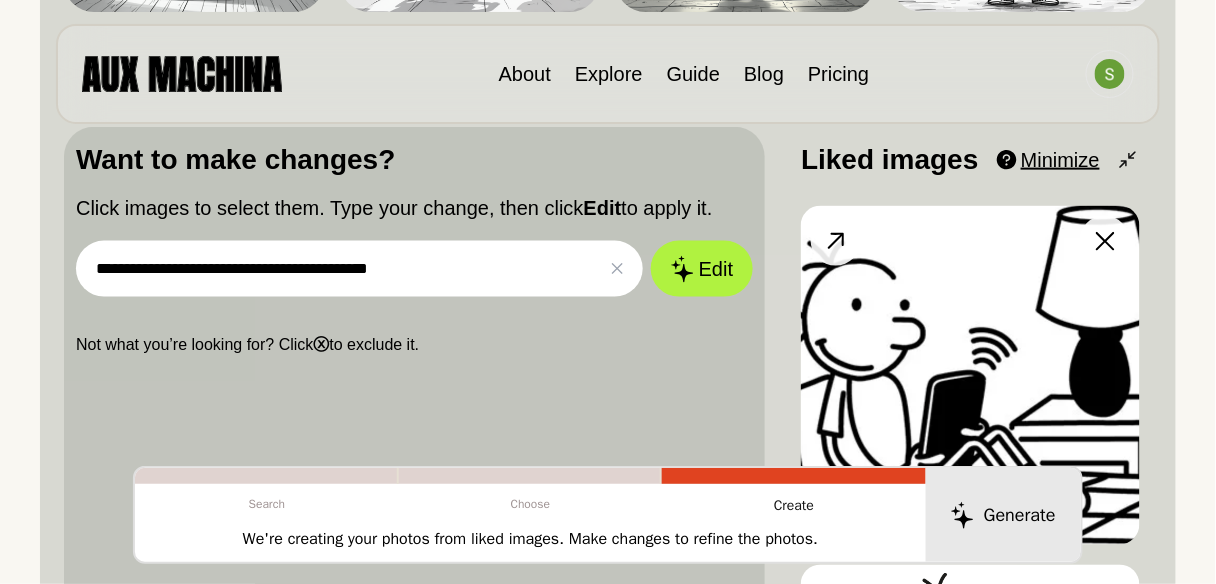 click at bounding box center (970, 375) 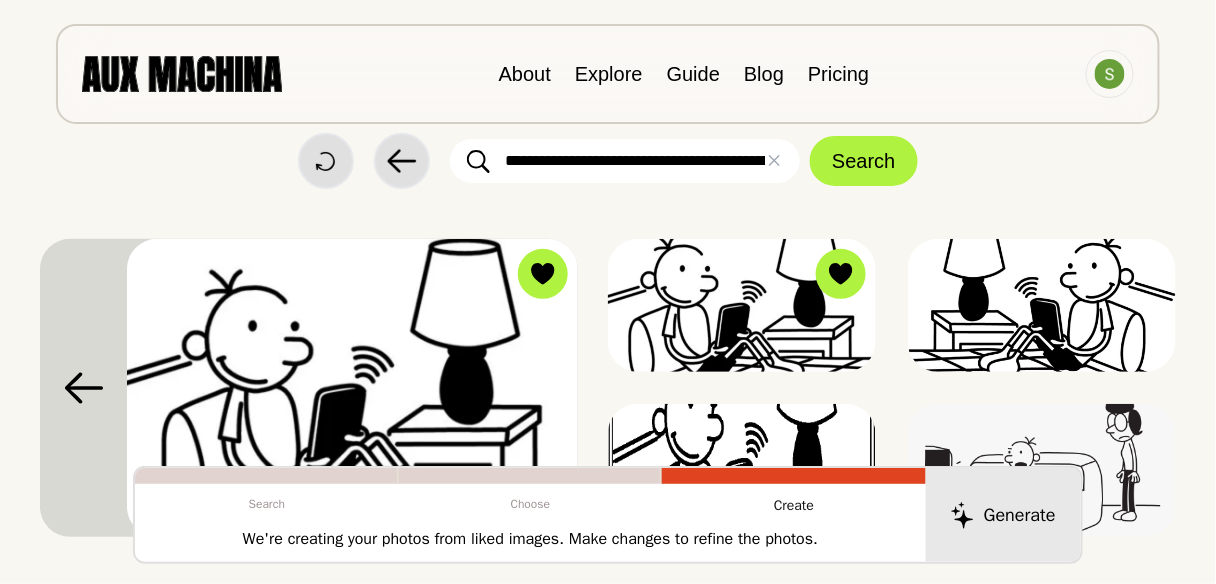 scroll, scrollTop: 0, scrollLeft: 0, axis: both 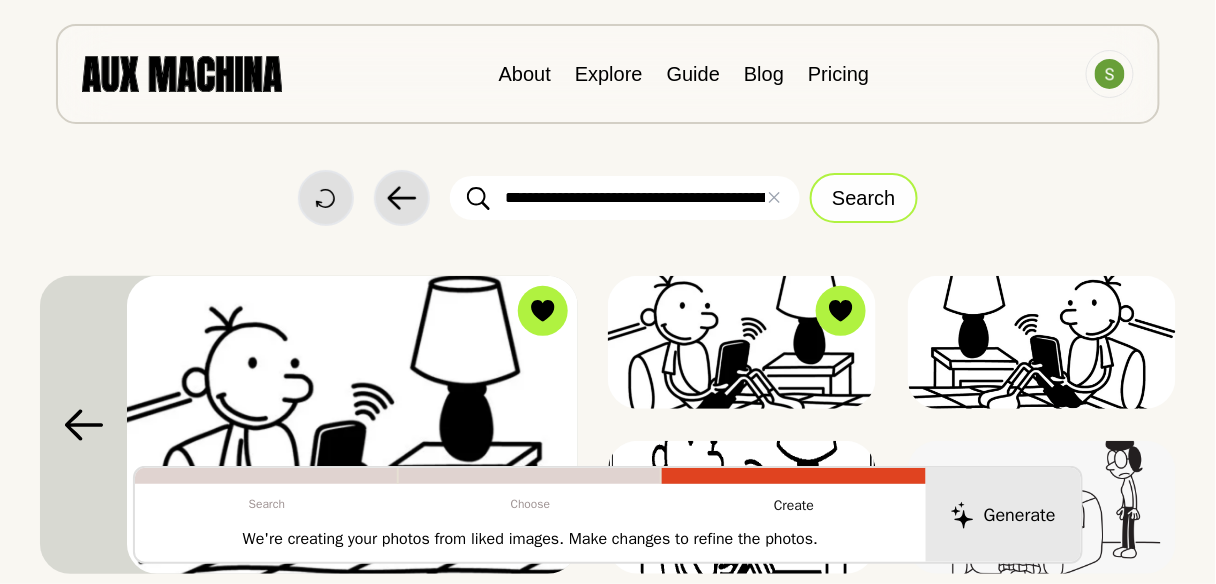 click on "Search" at bounding box center [863, 198] 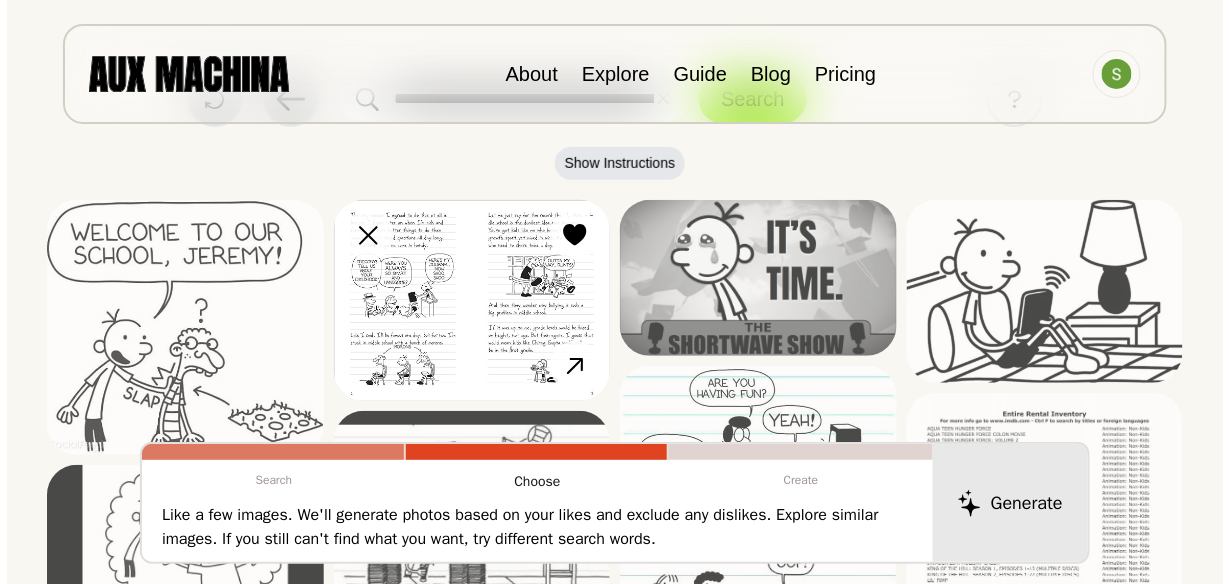 scroll, scrollTop: 213, scrollLeft: 0, axis: vertical 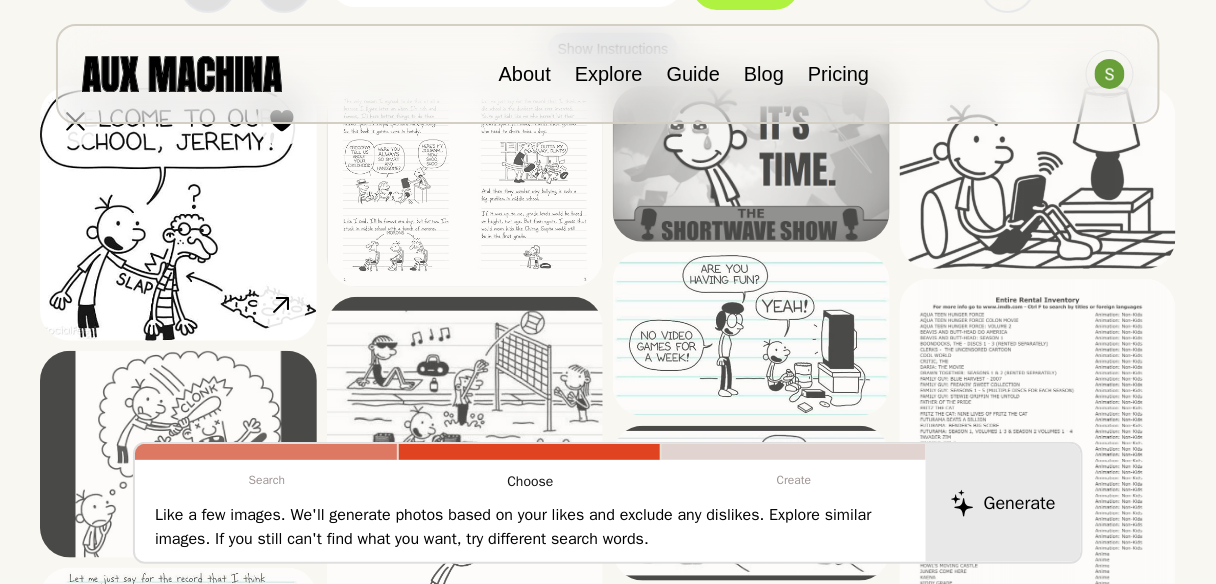 click at bounding box center (178, 213) 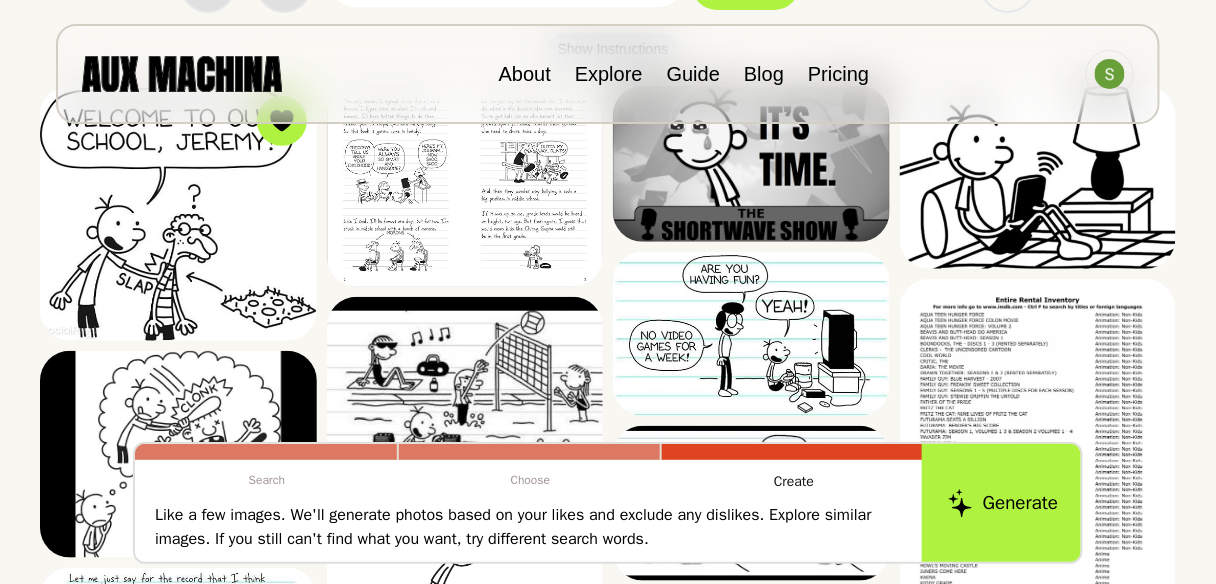 click on "Generate" at bounding box center (1003, 503) 